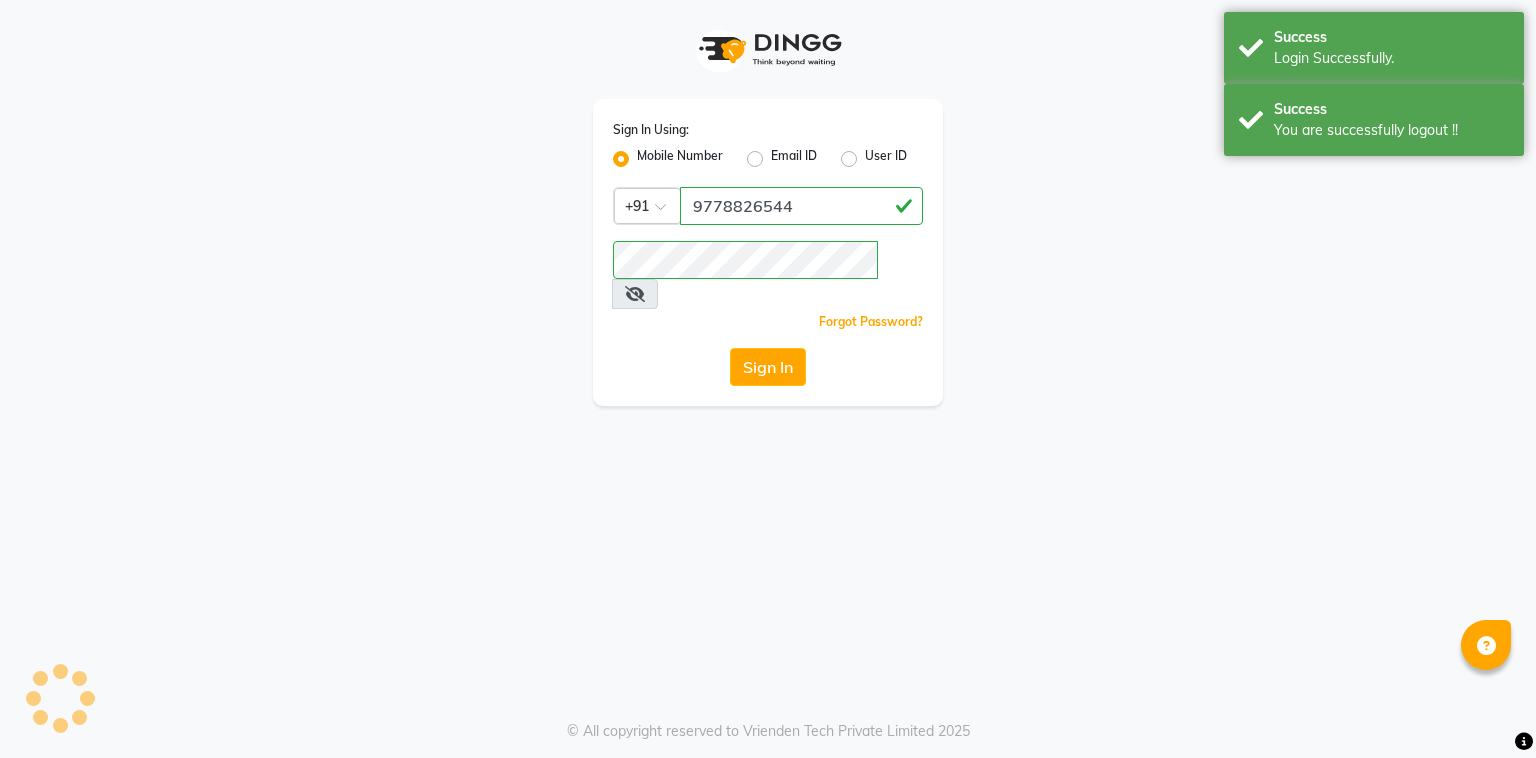 scroll, scrollTop: 0, scrollLeft: 0, axis: both 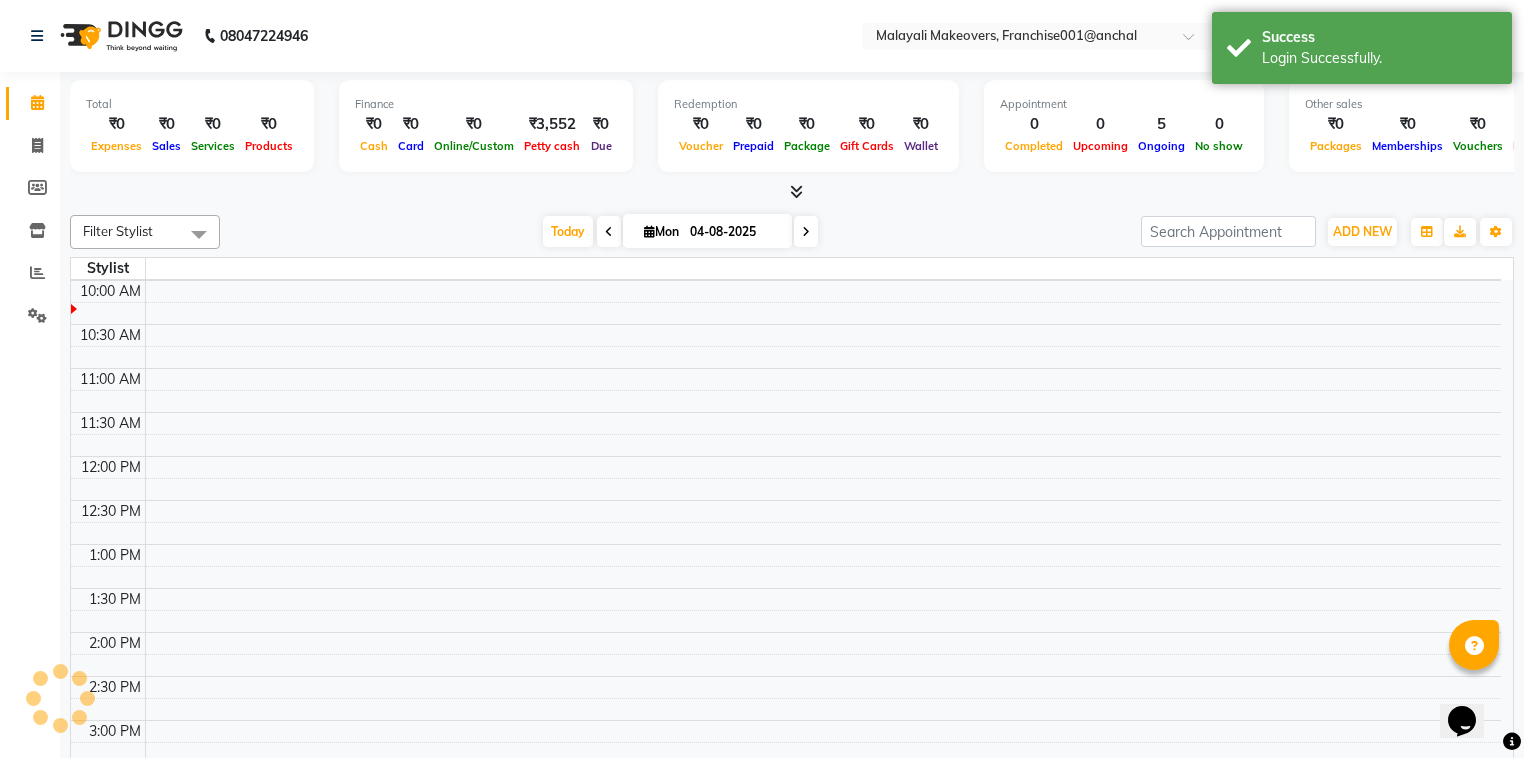select on "en" 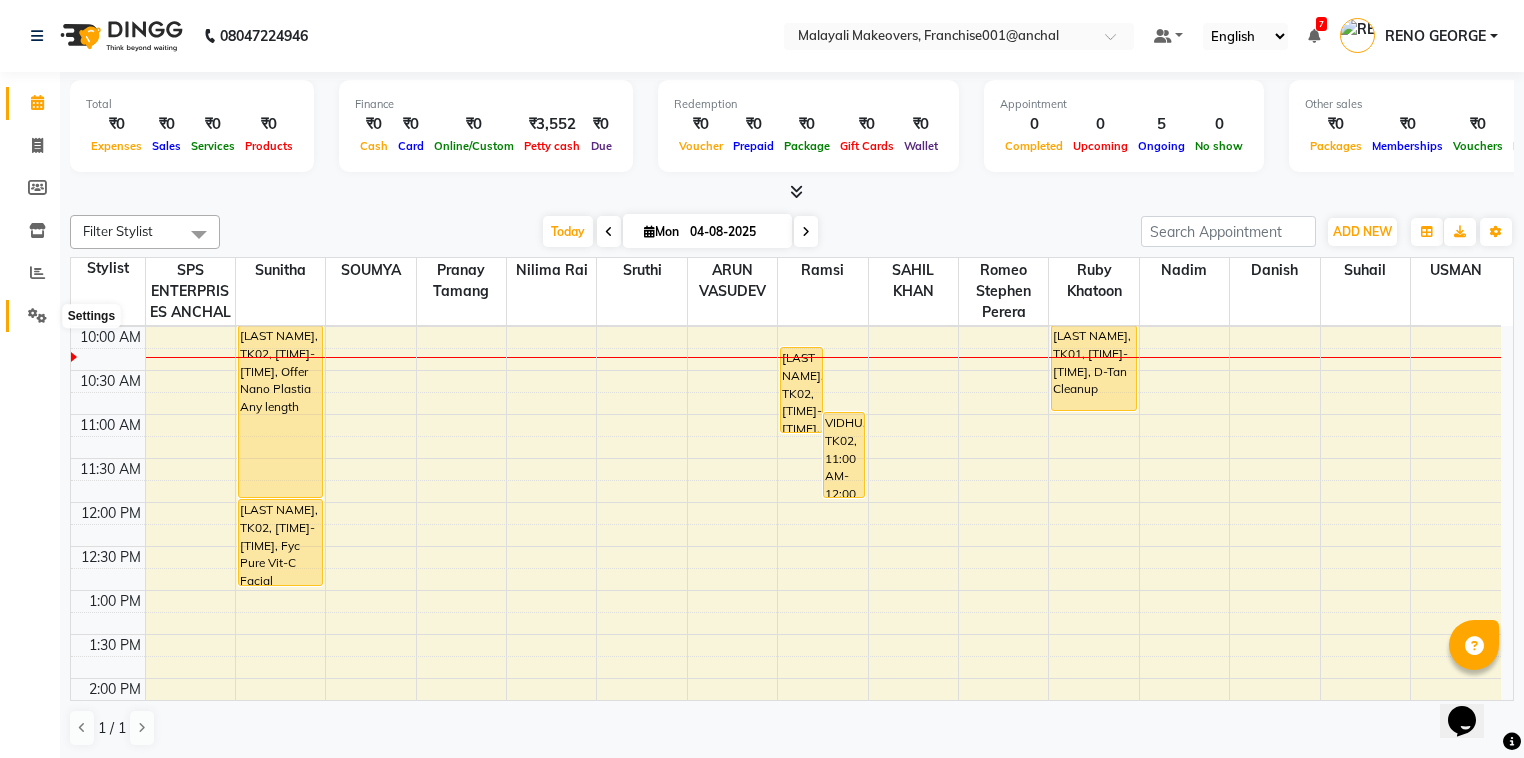 click 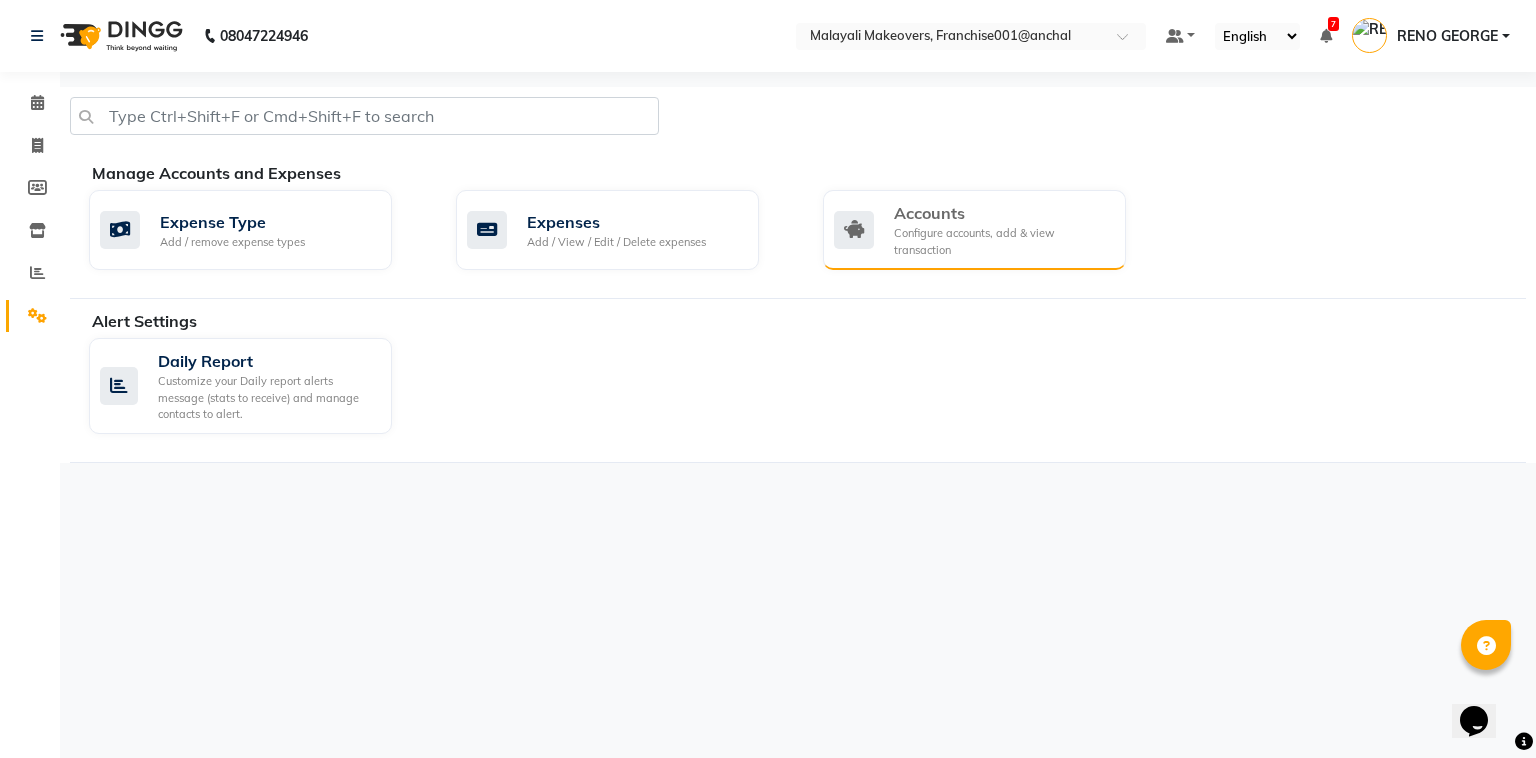 click on "Accounts" 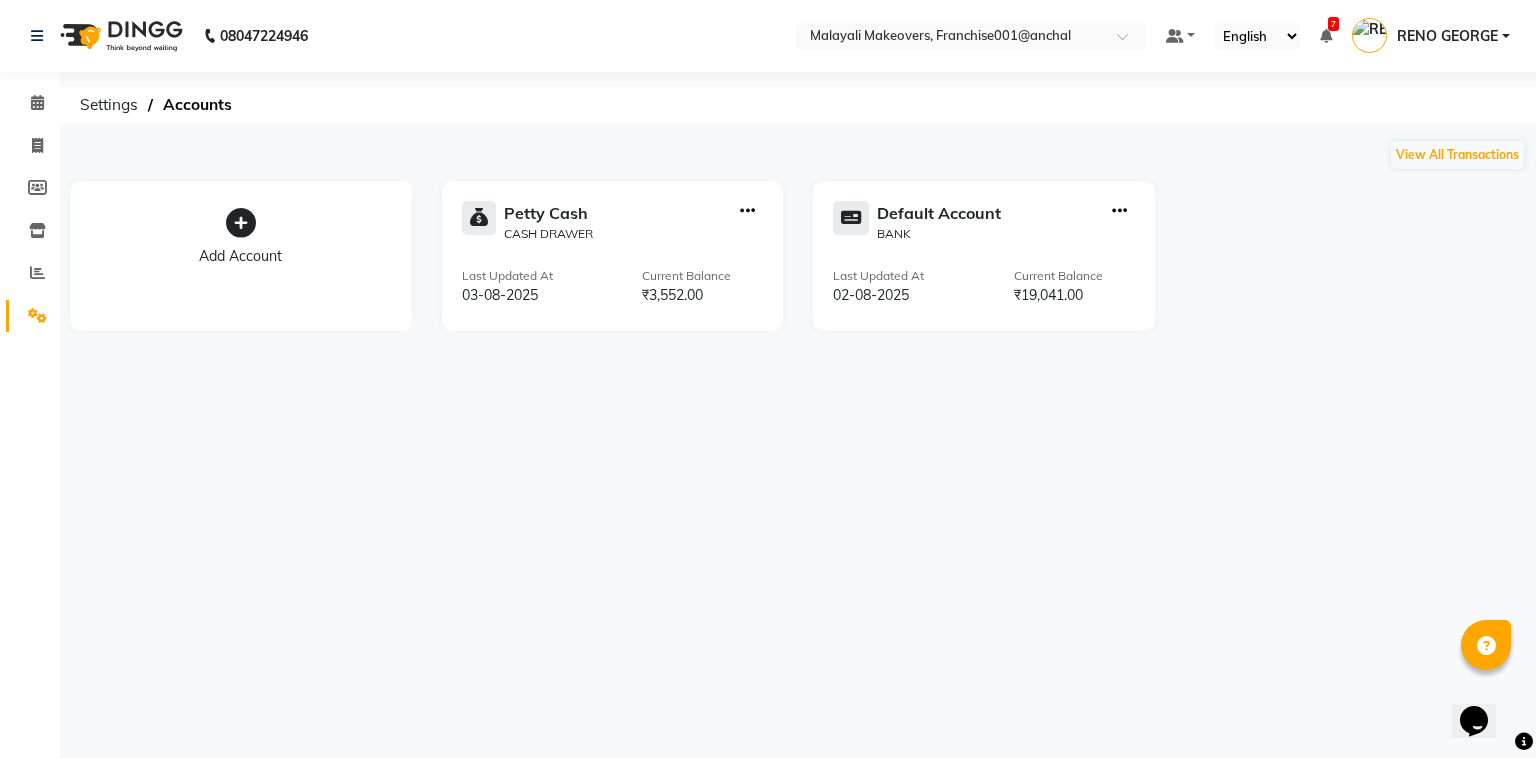 click 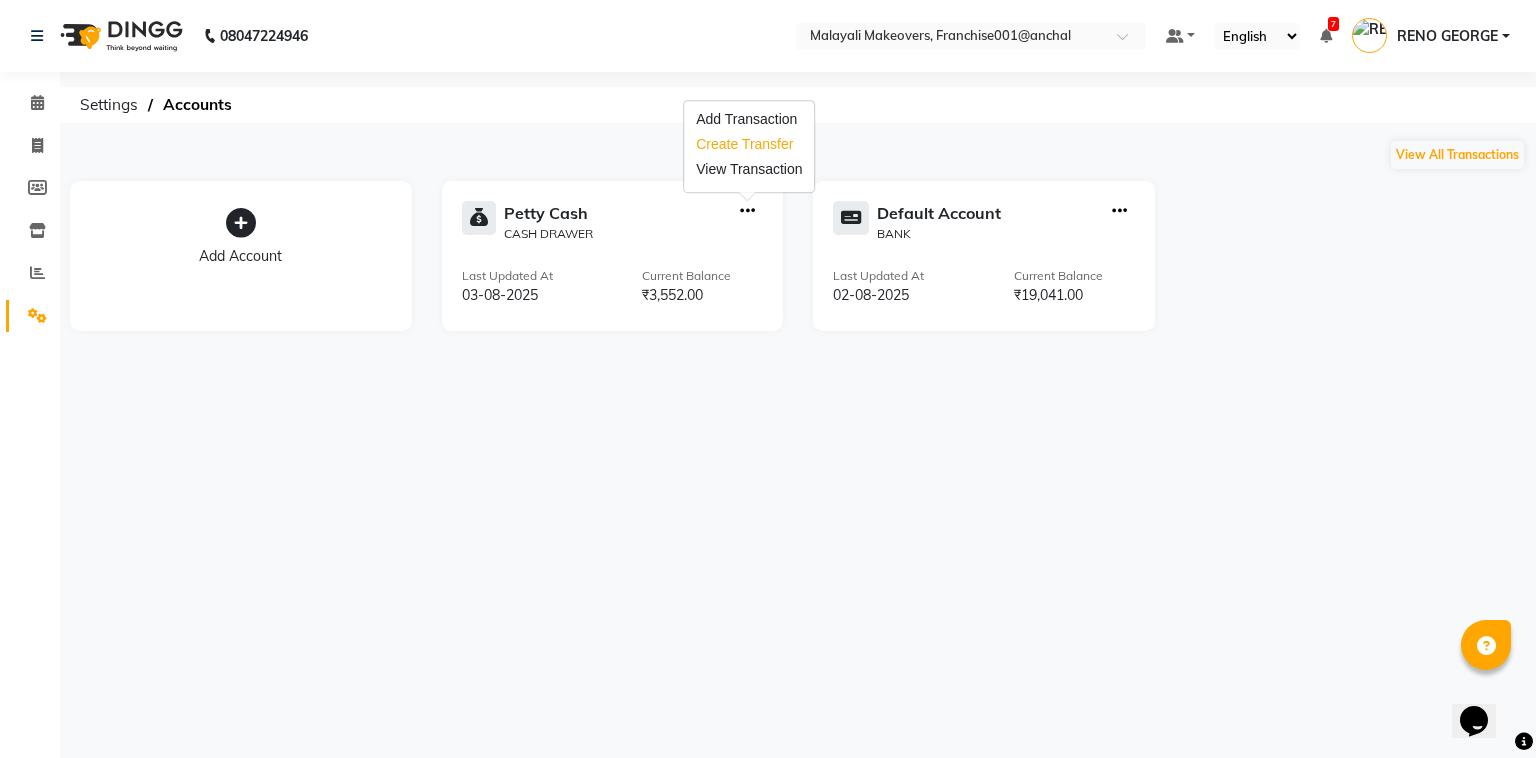 click on "Create Transfer" at bounding box center (749, 144) 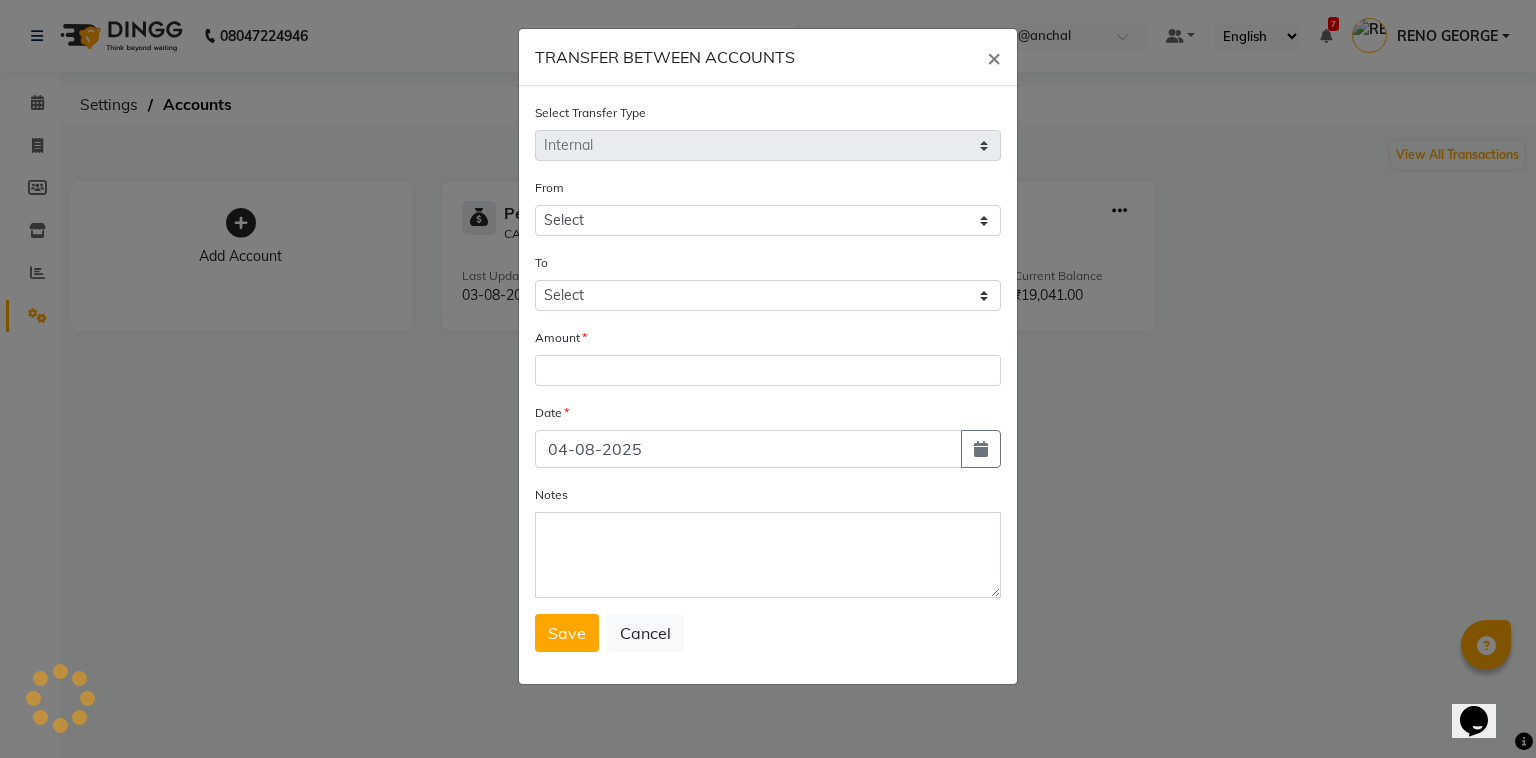 select on "5339" 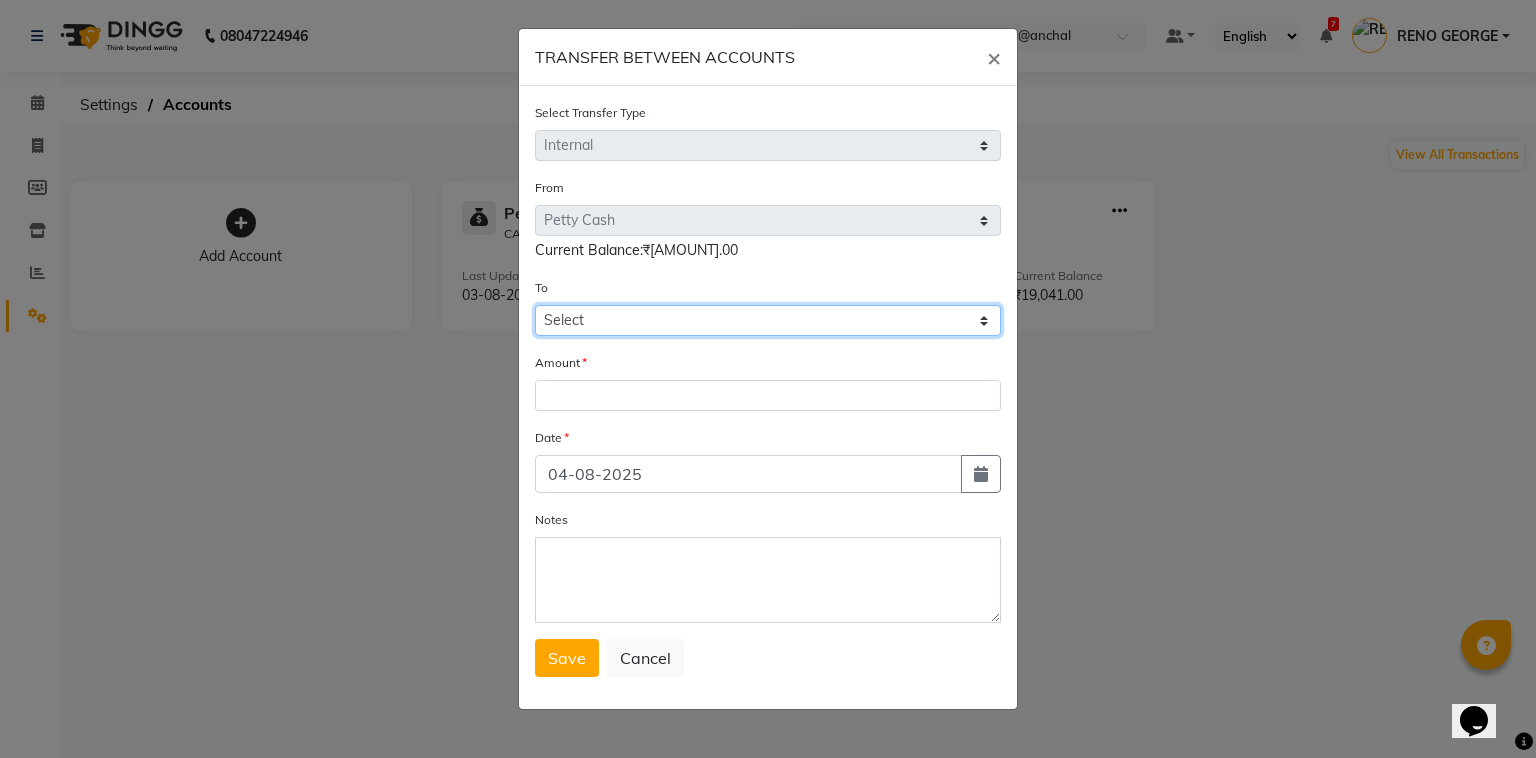 click on "Select Petty Cash Default Account" 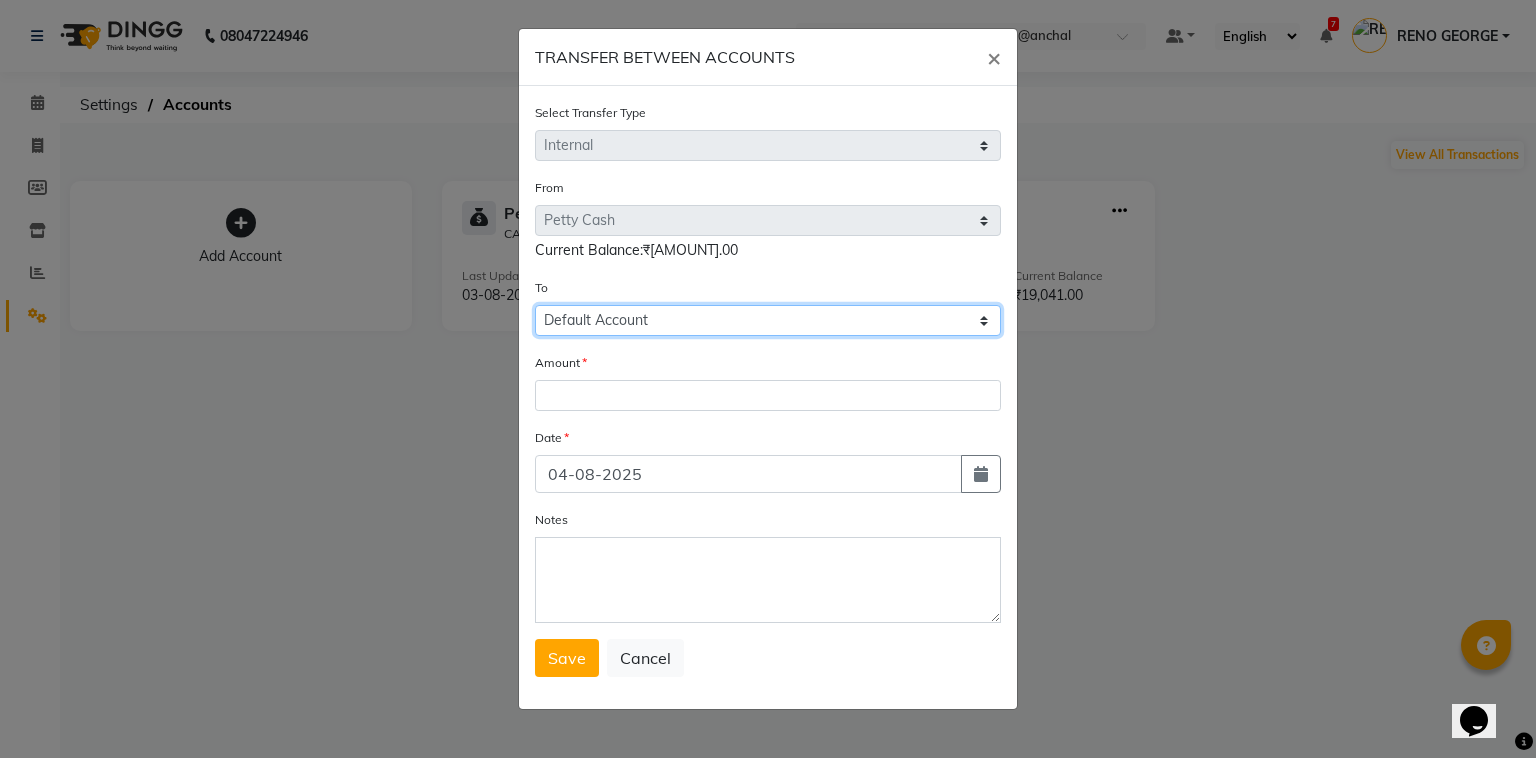 click on "Select Petty Cash Default Account" 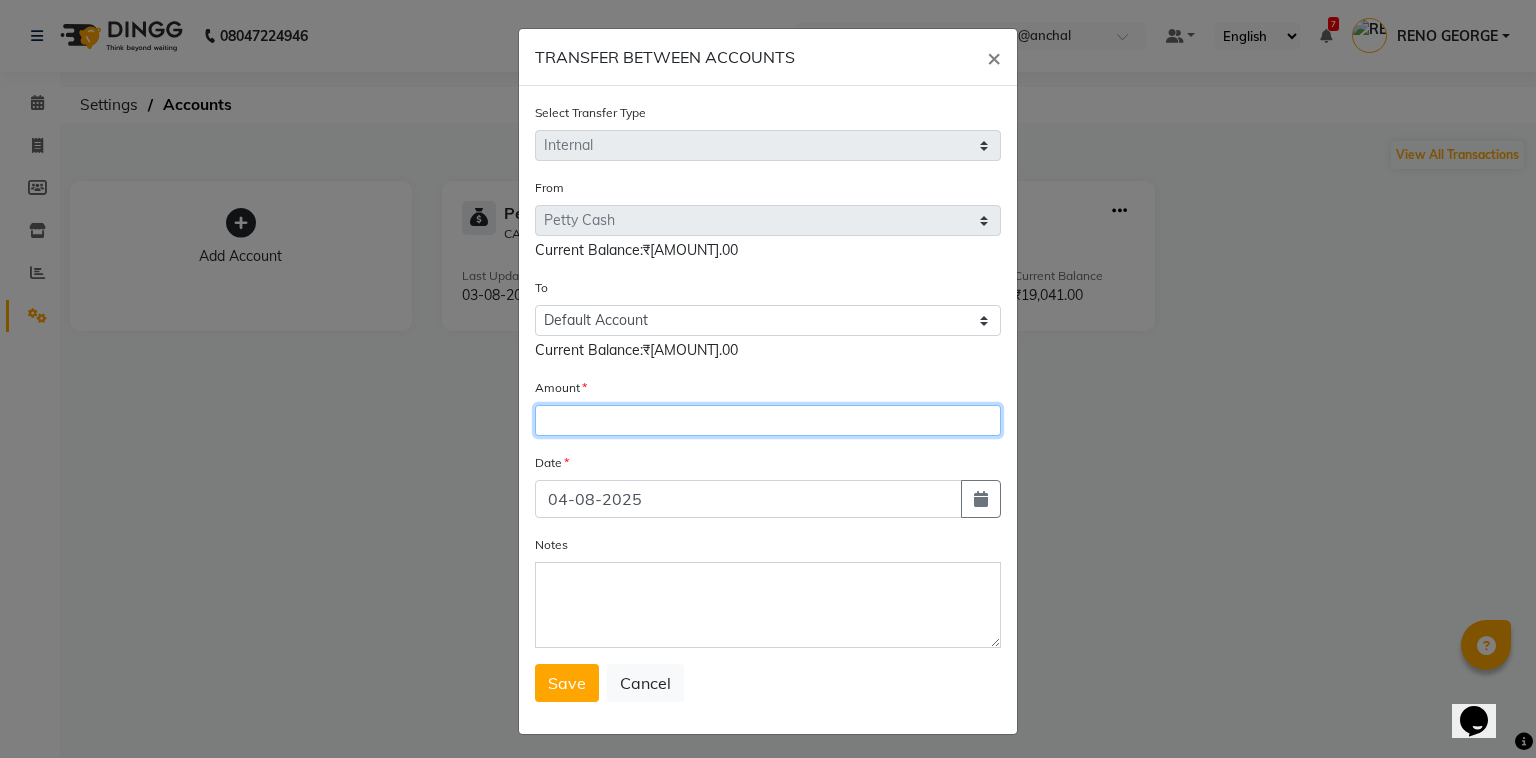 click 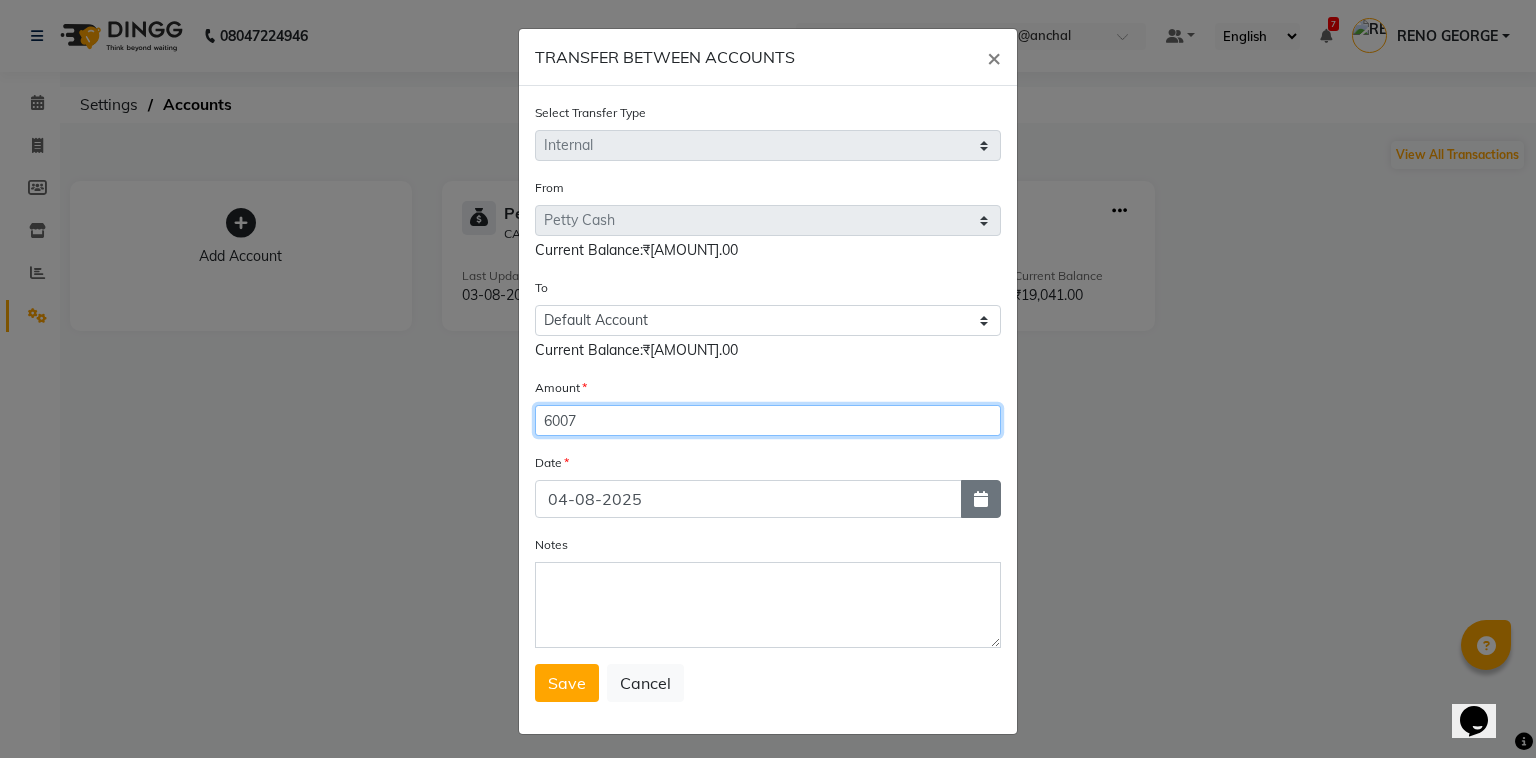 type on "6007" 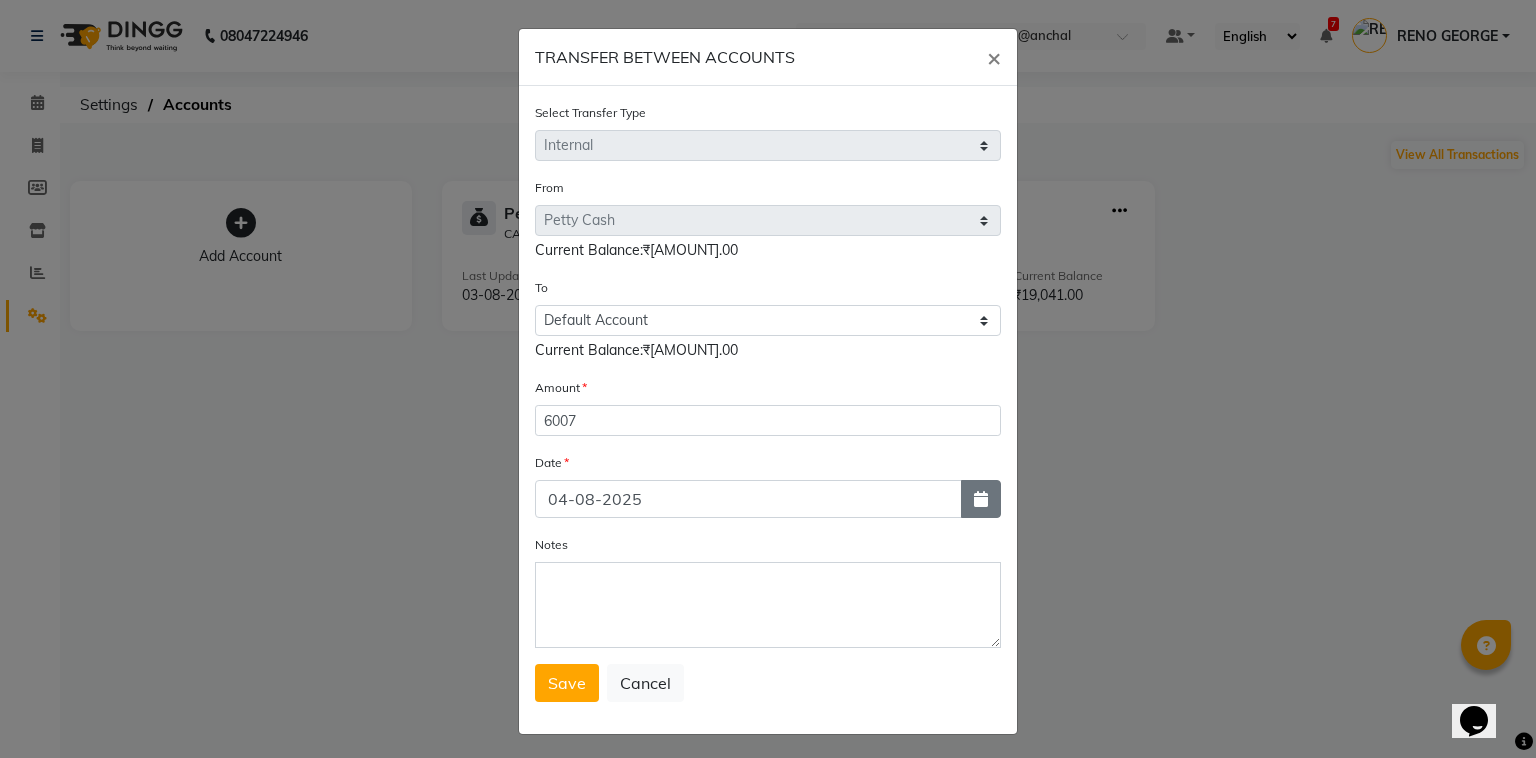click 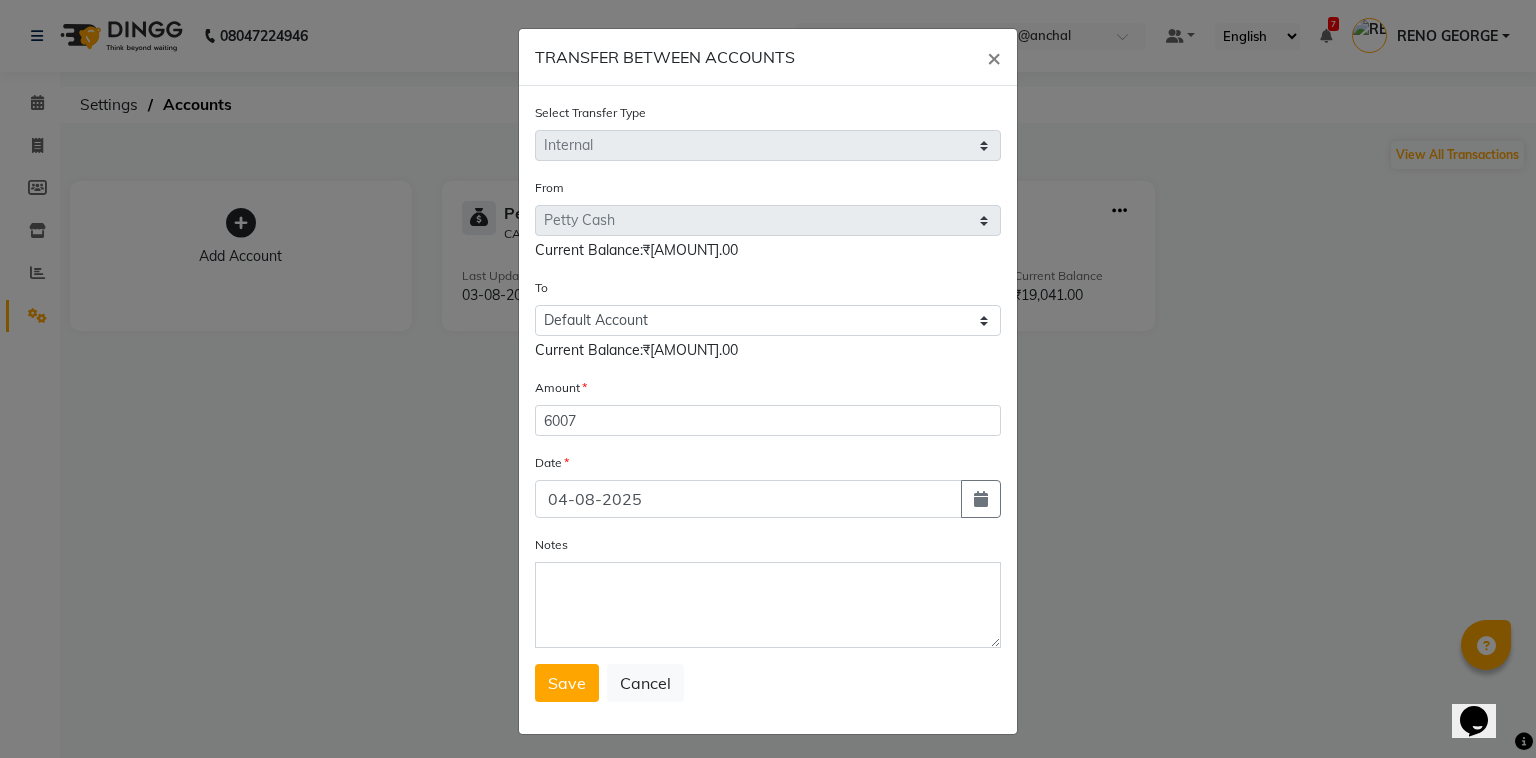 select on "8" 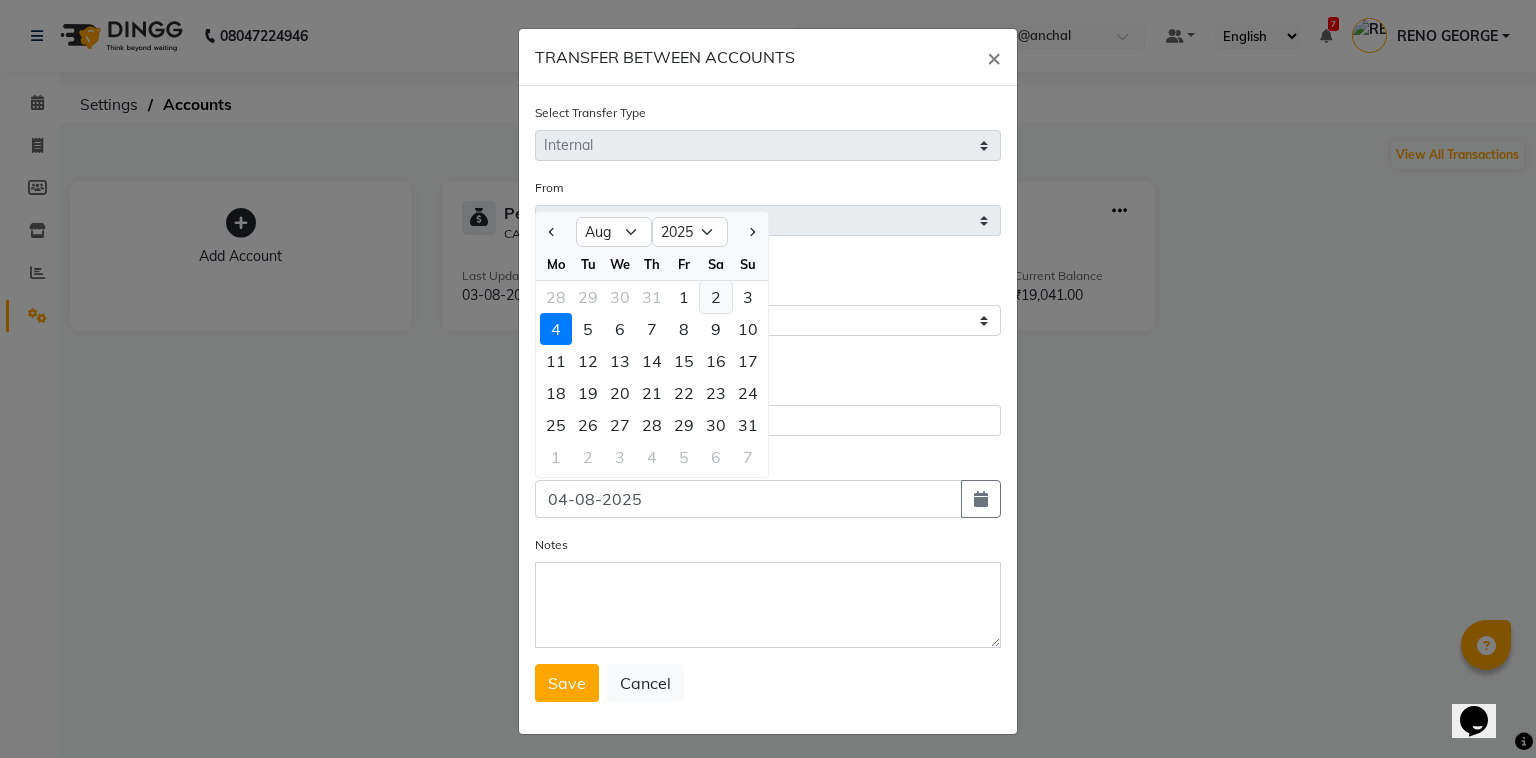 click on "2" 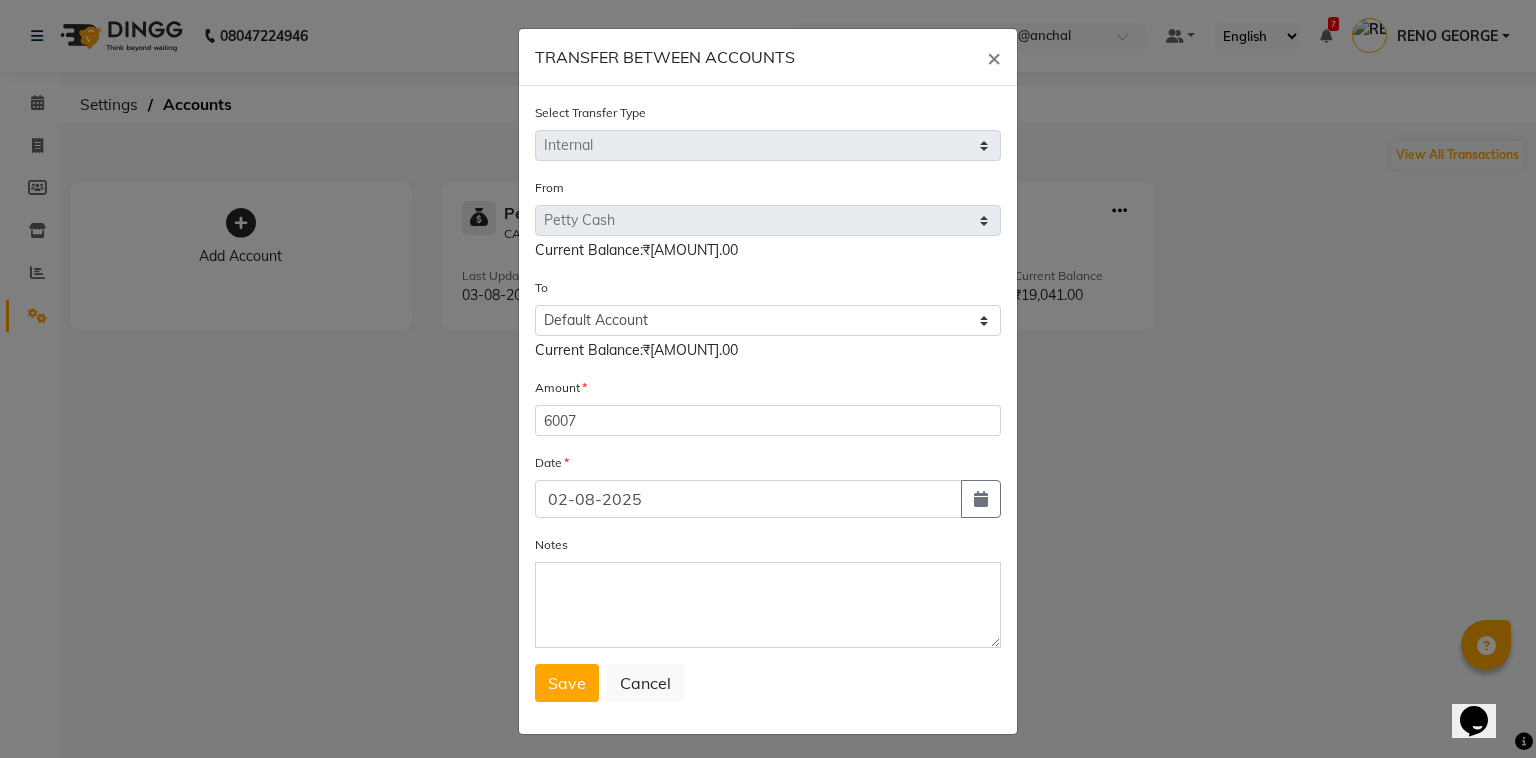 click on "Notes" 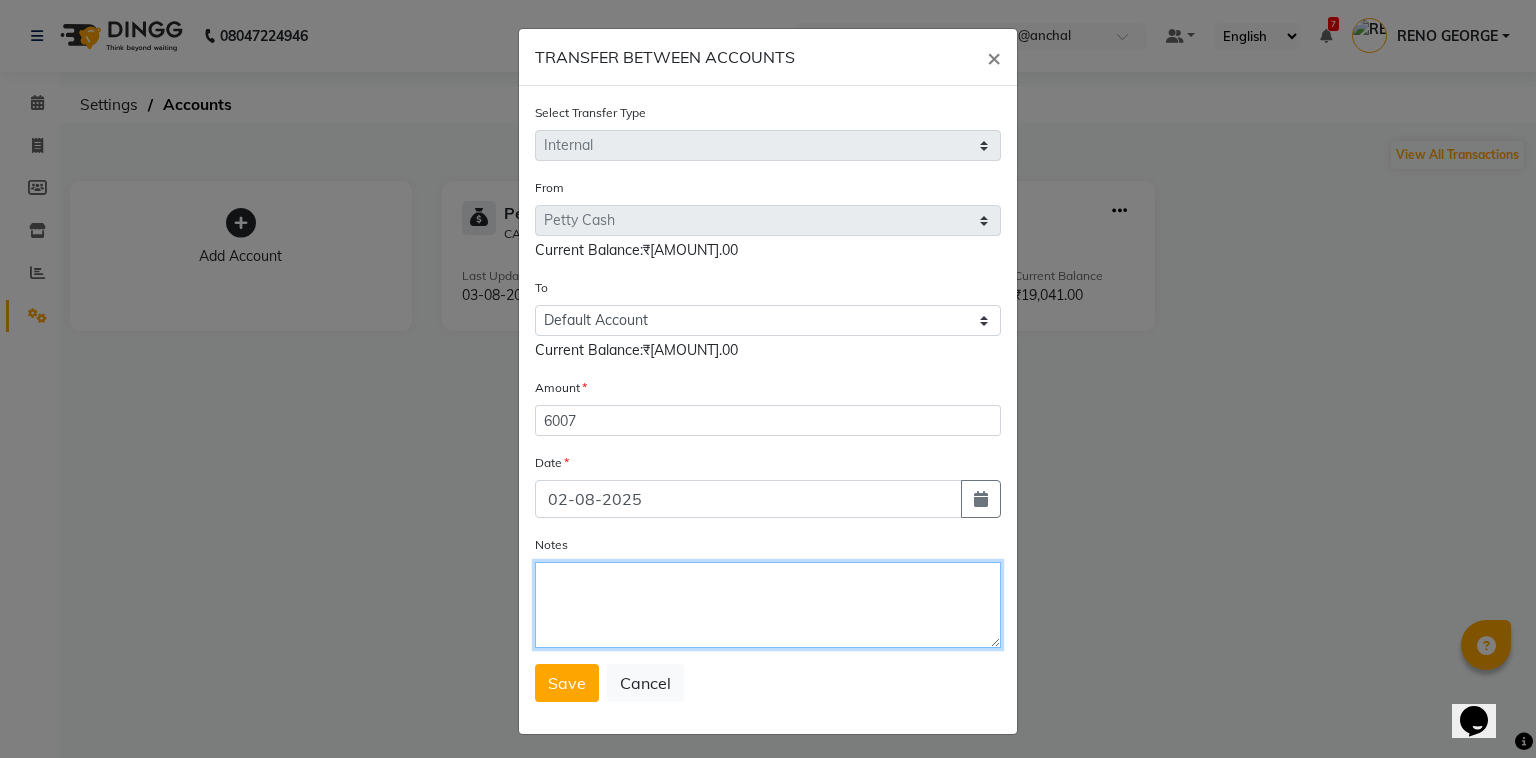 click on "Notes" at bounding box center (768, 605) 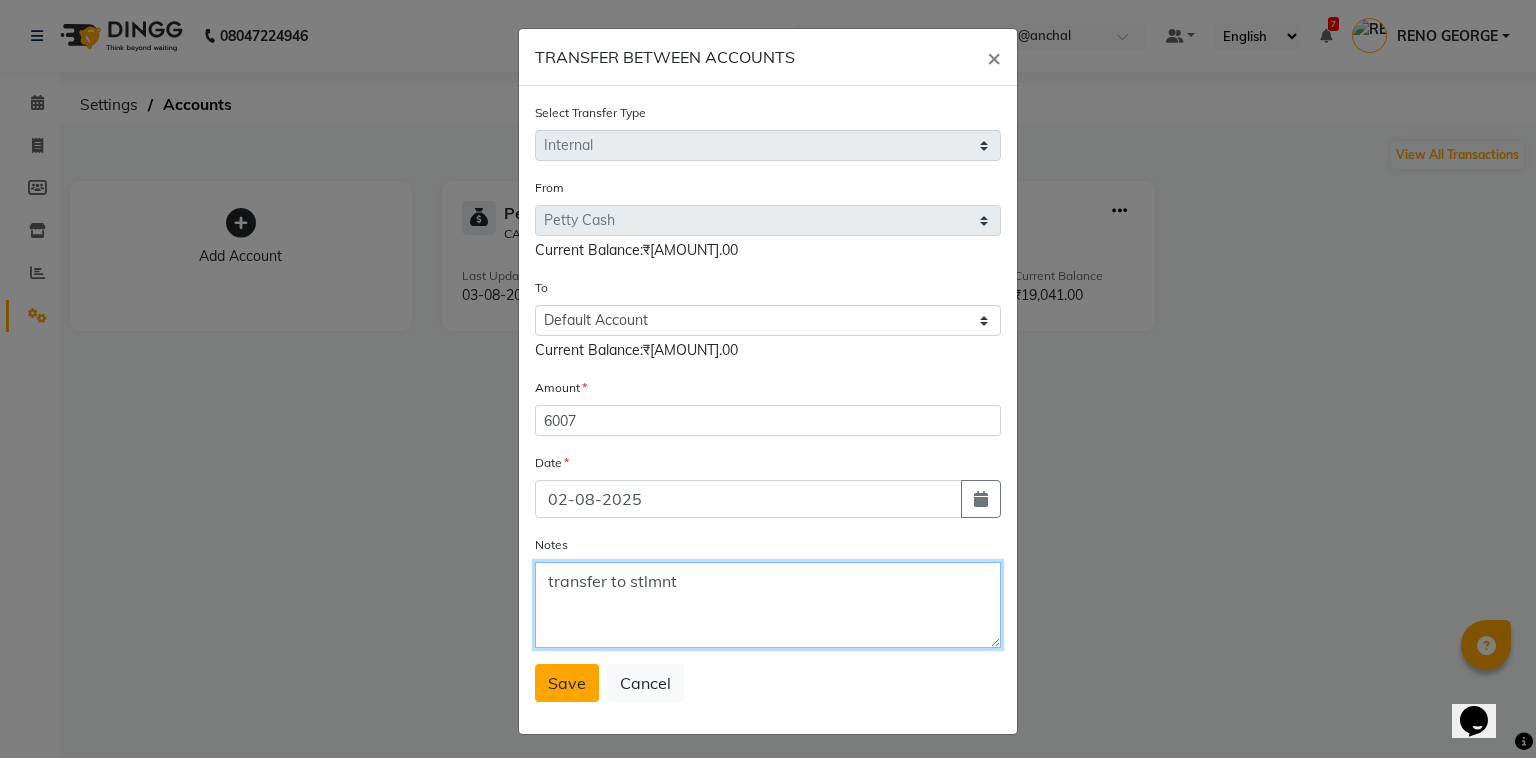 type on "transfer to stlmnt" 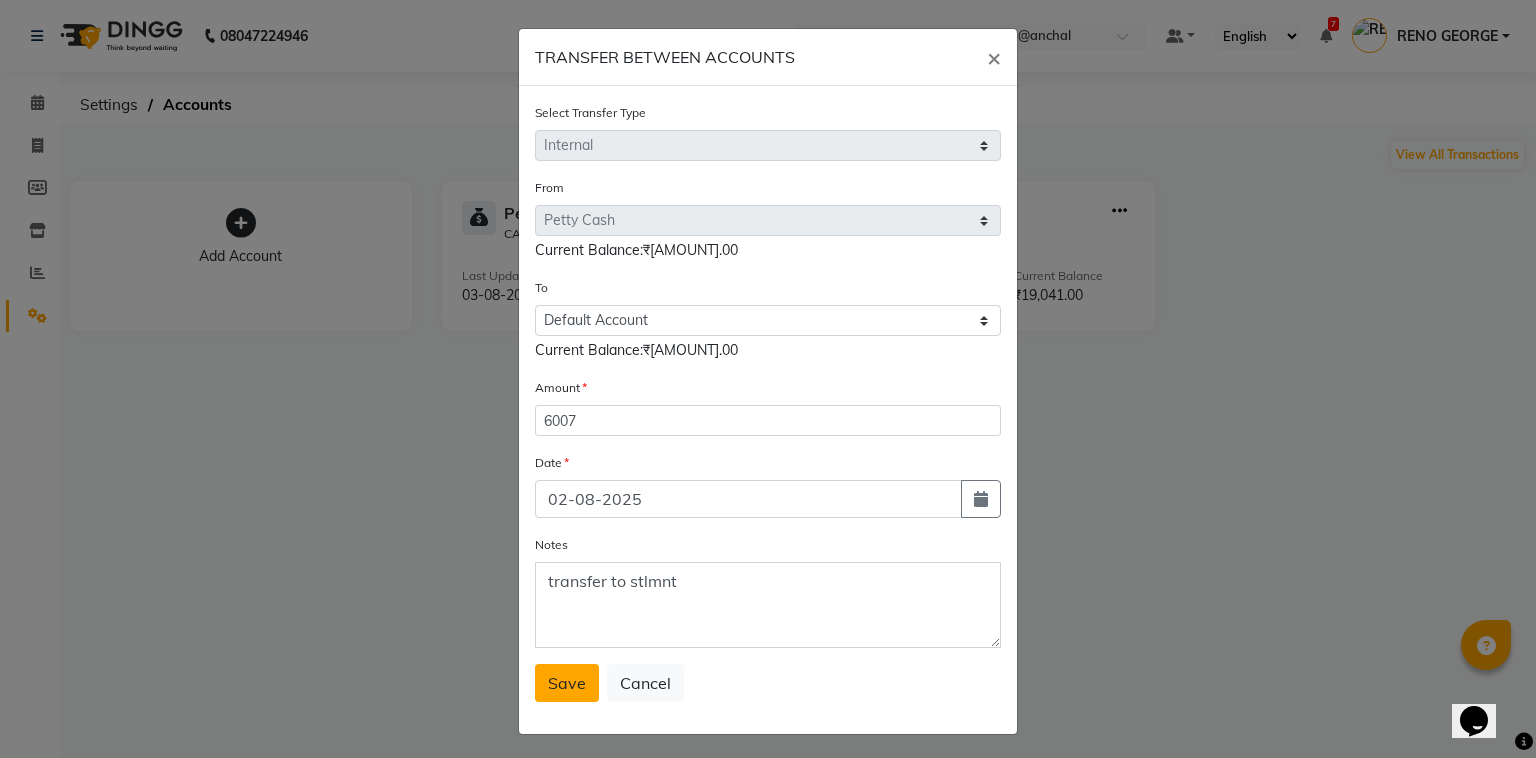 click on "Save" at bounding box center (567, 683) 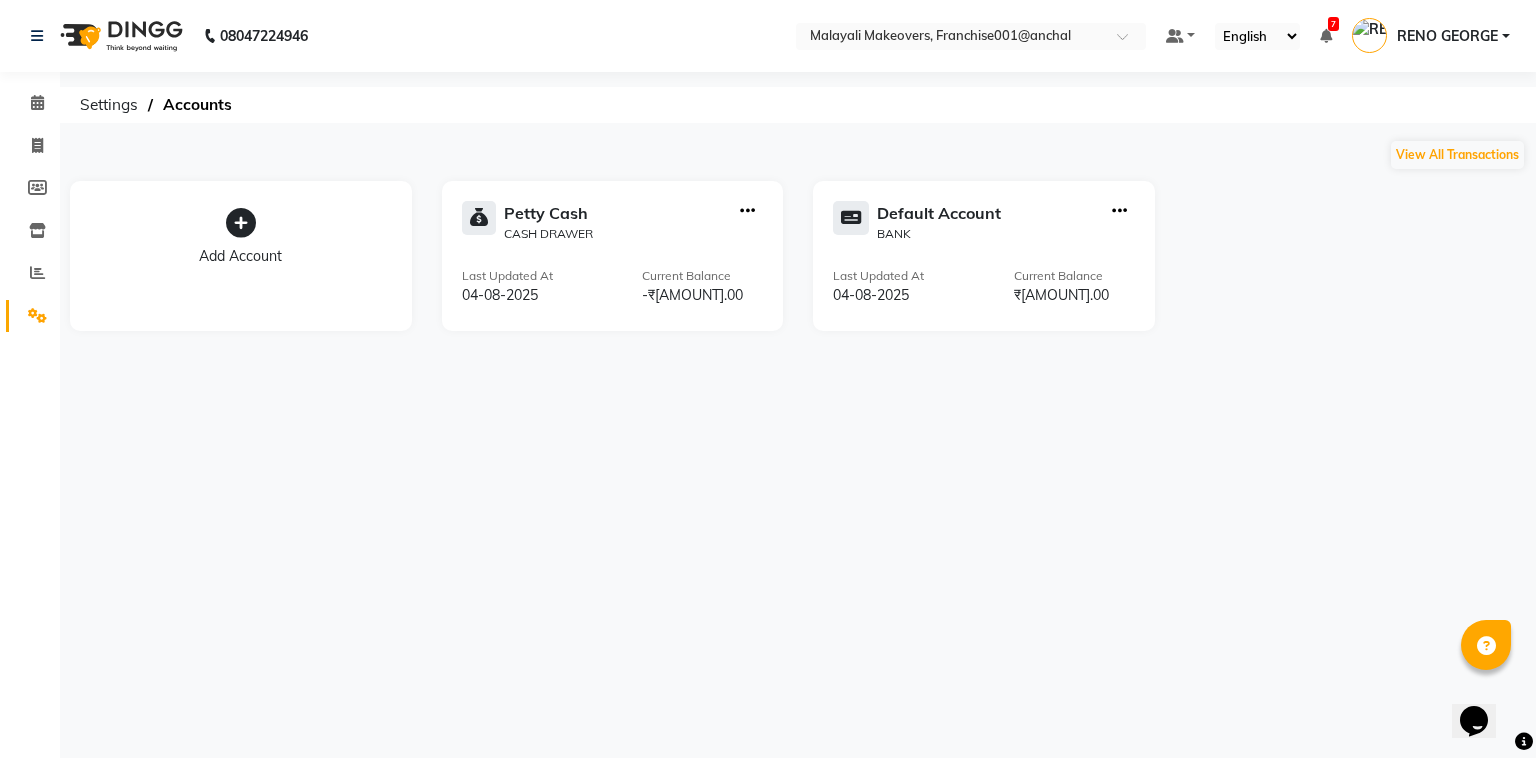 click 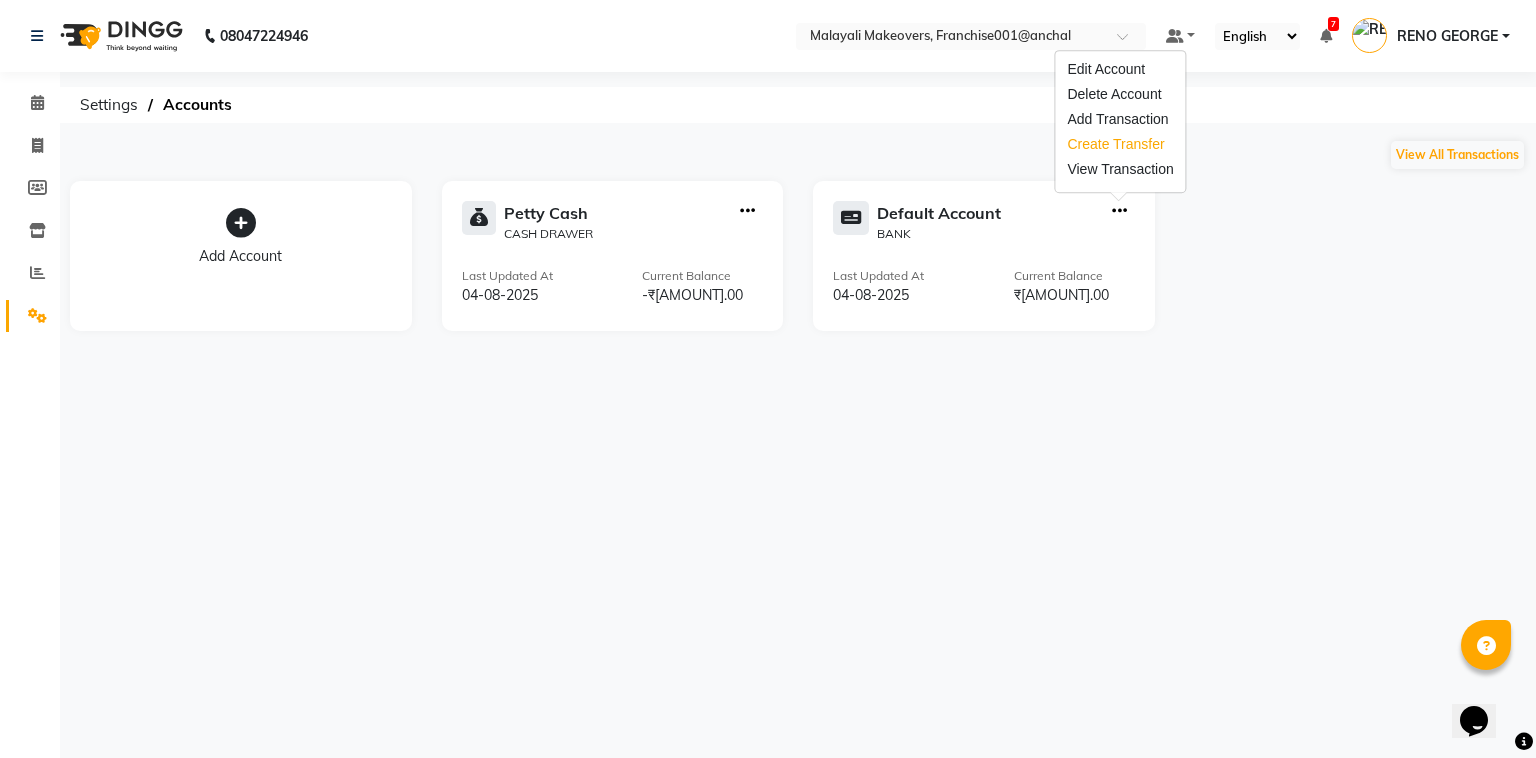 click on "Create Transfer" at bounding box center [1120, 144] 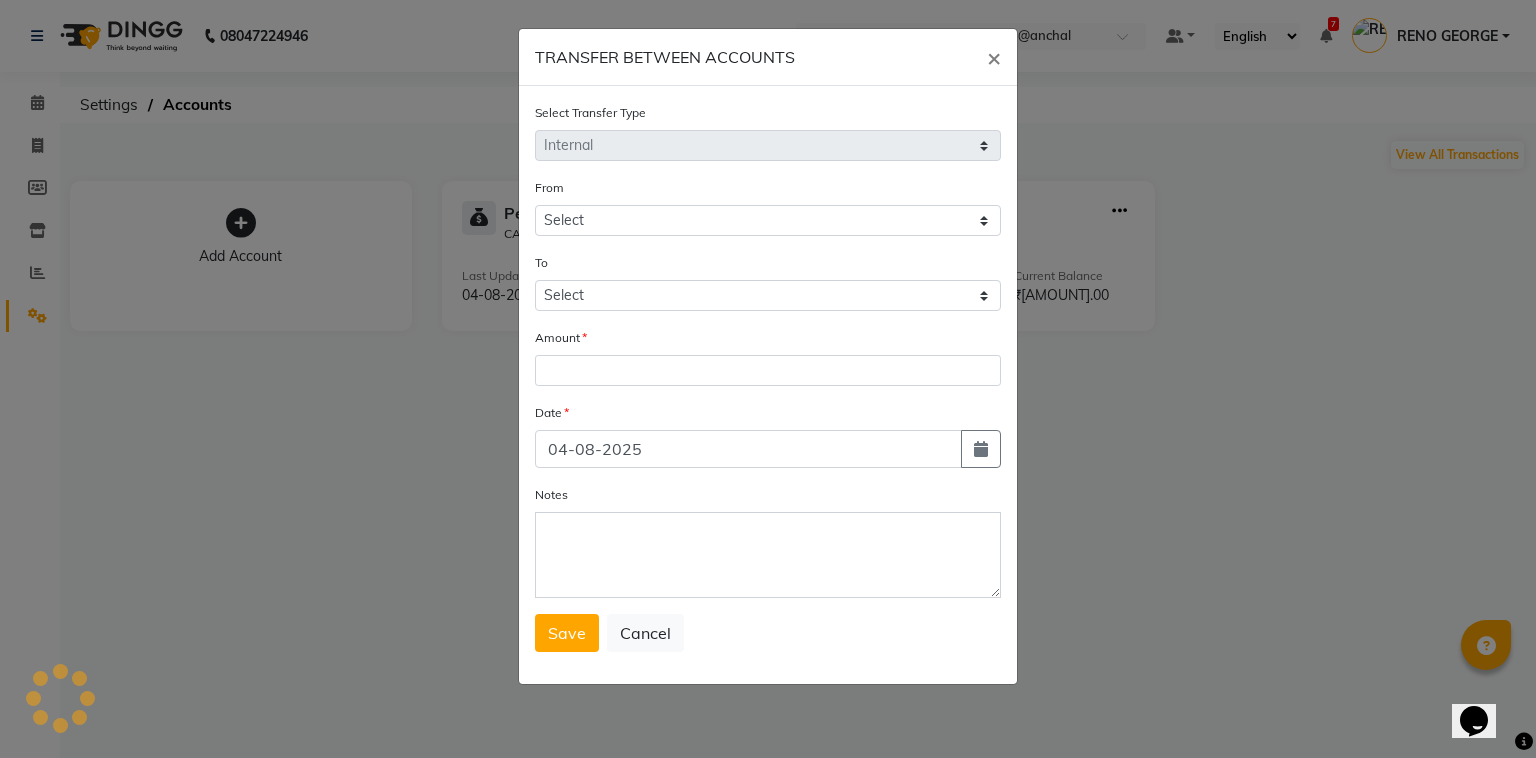 select on "5340" 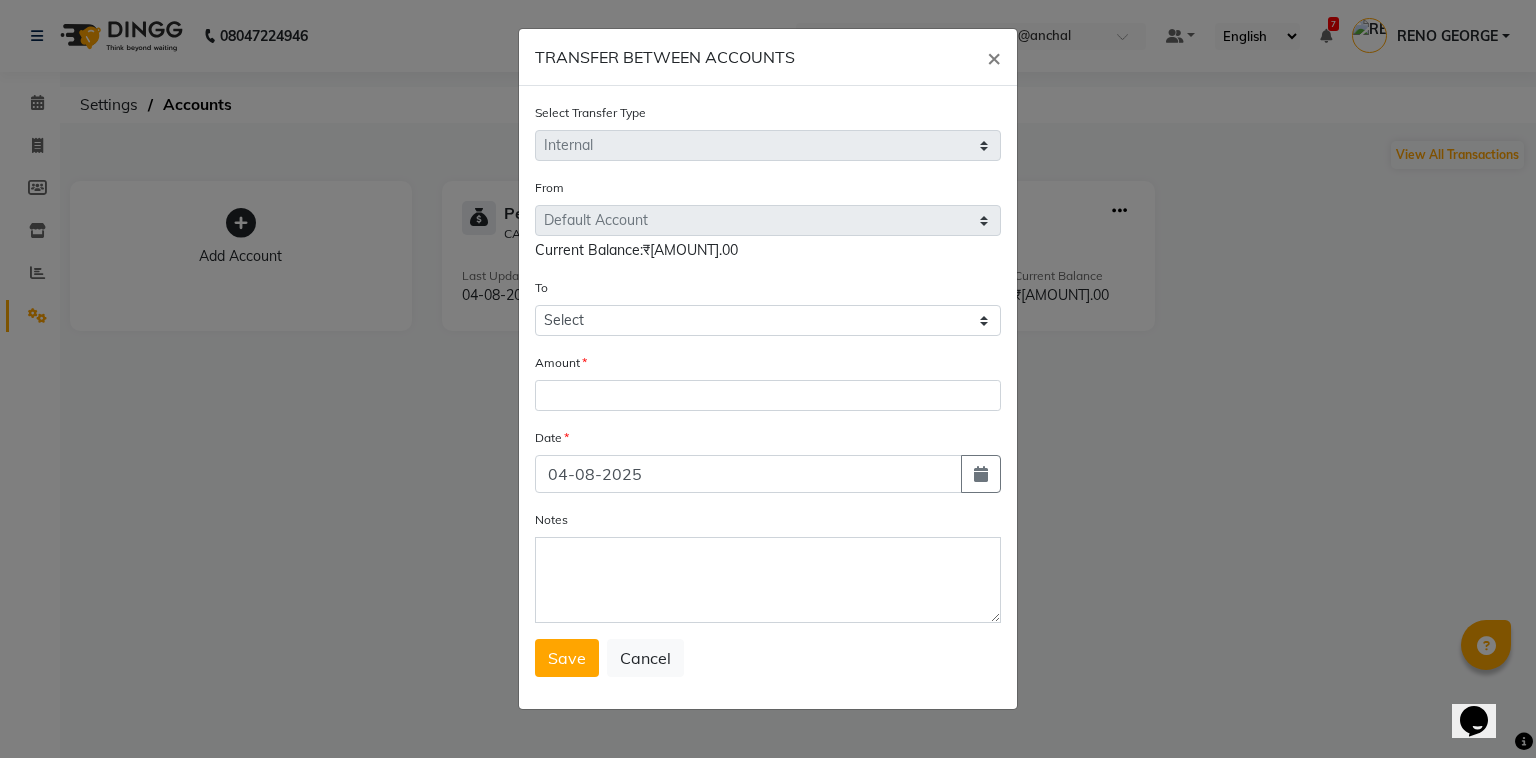 click on "Amount" 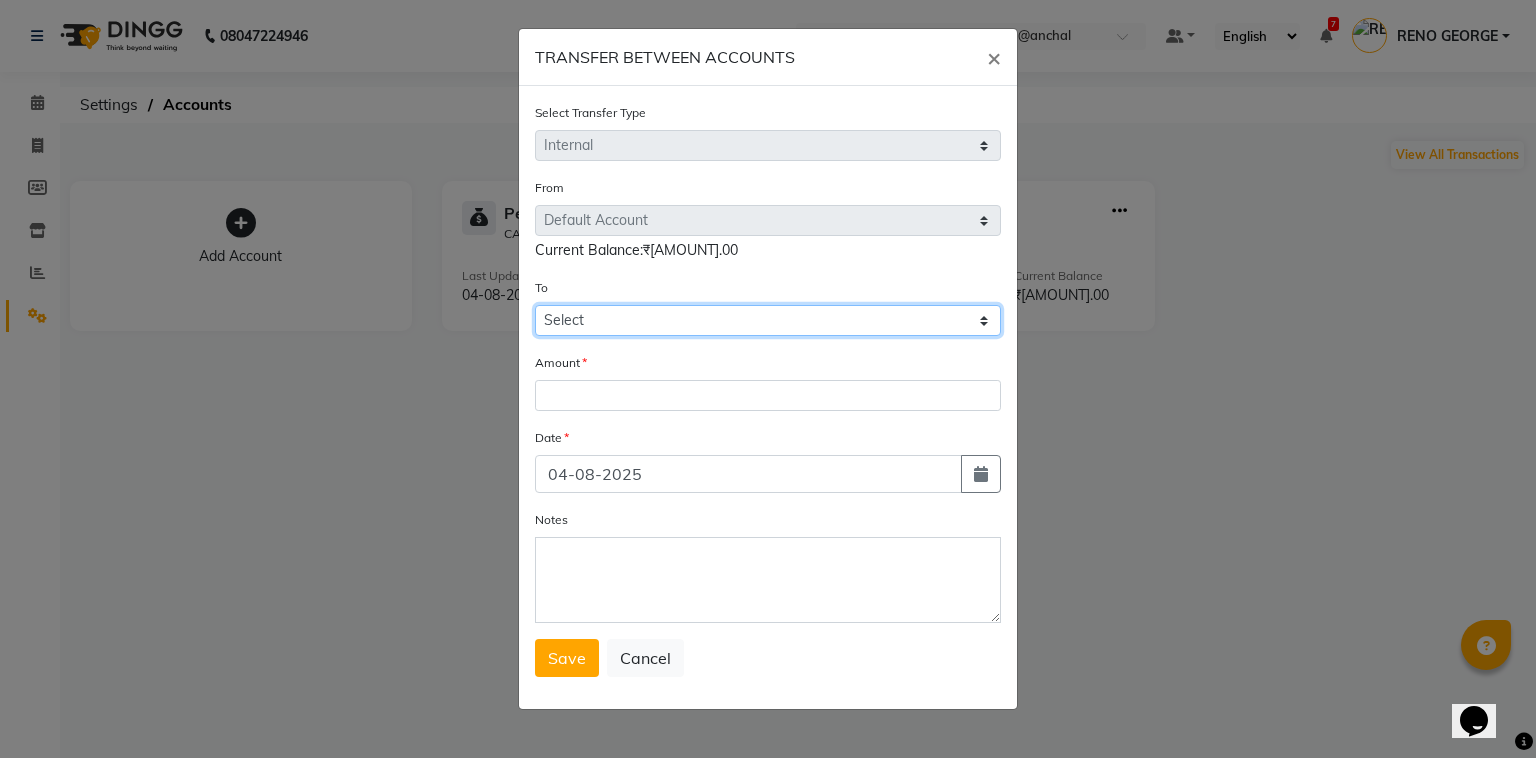 drag, startPoint x: 647, startPoint y: 326, endPoint x: 651, endPoint y: 337, distance: 11.7046995 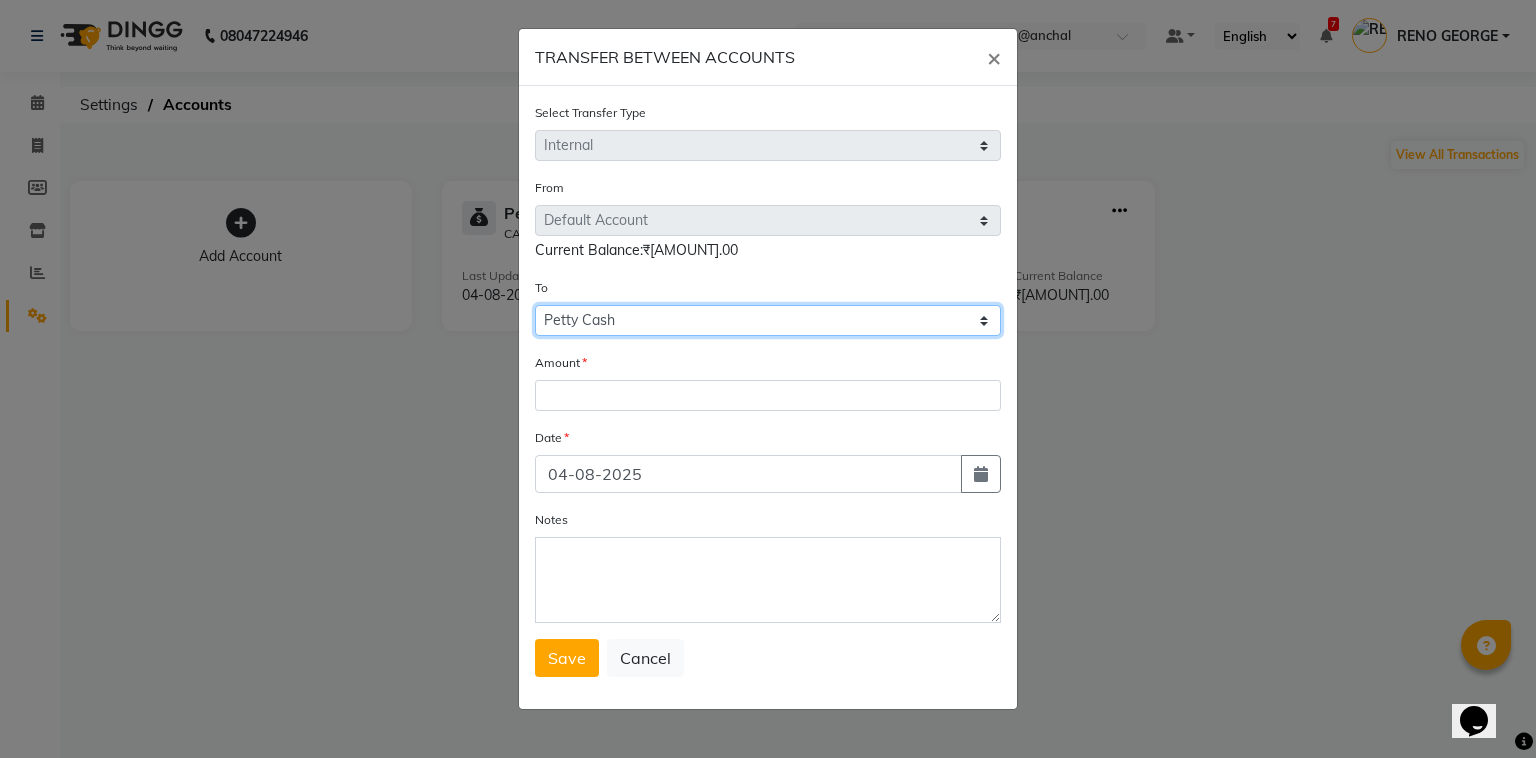 click on "Select Petty Cash Default Account" 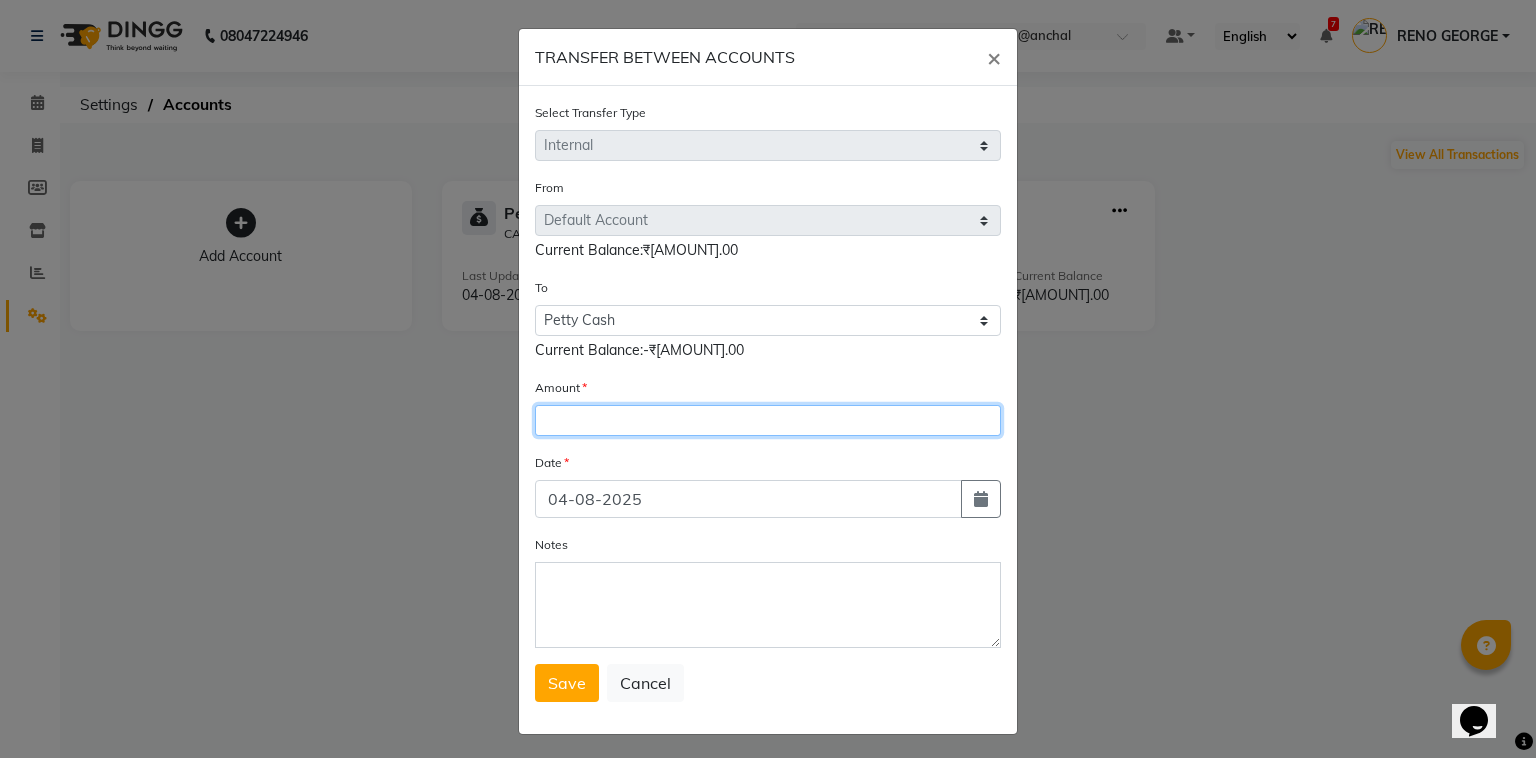 drag, startPoint x: 640, startPoint y: 414, endPoint x: 640, endPoint y: 452, distance: 38 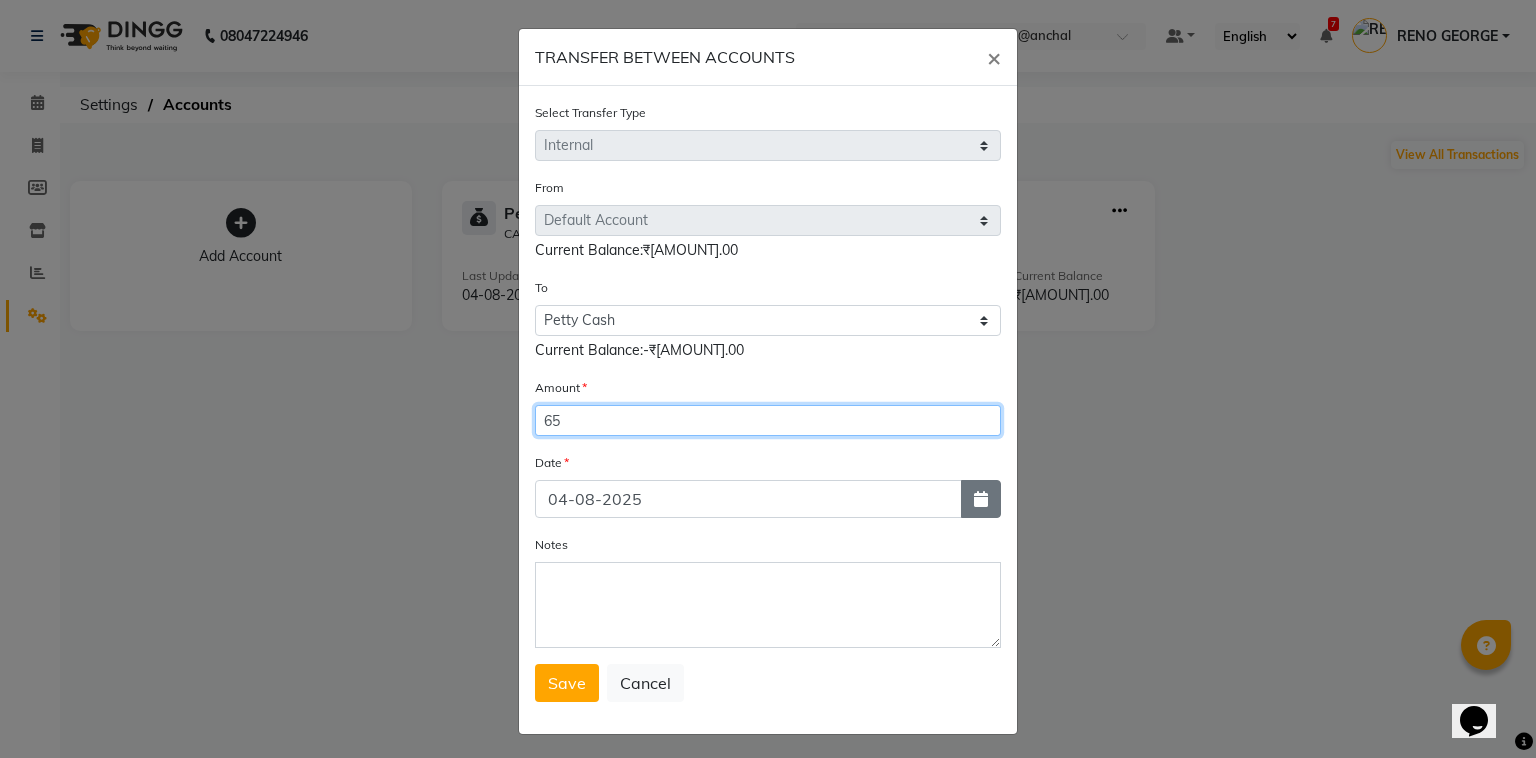 type on "65" 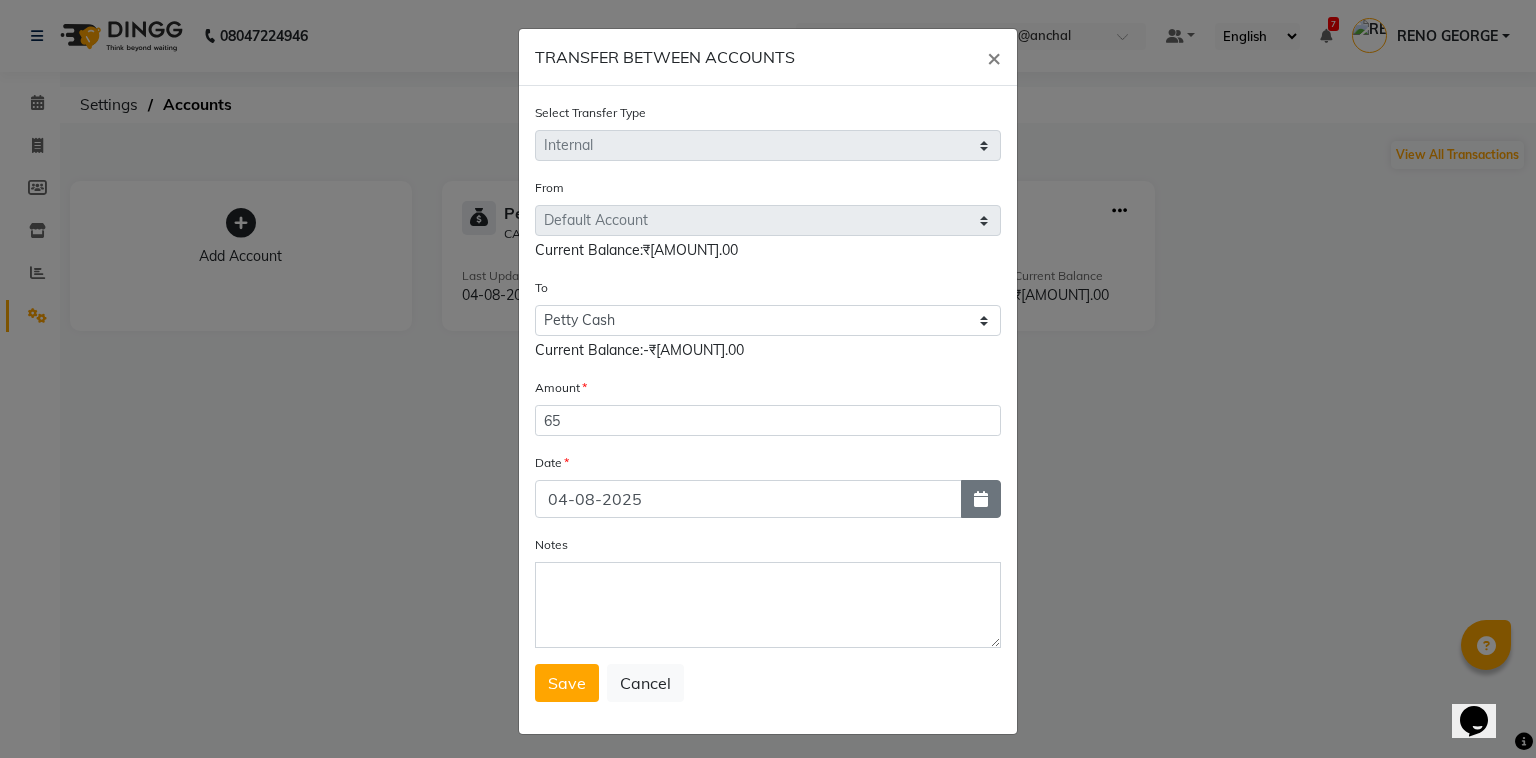 drag, startPoint x: 986, startPoint y: 507, endPoint x: 813, endPoint y: 418, distance: 194.55077 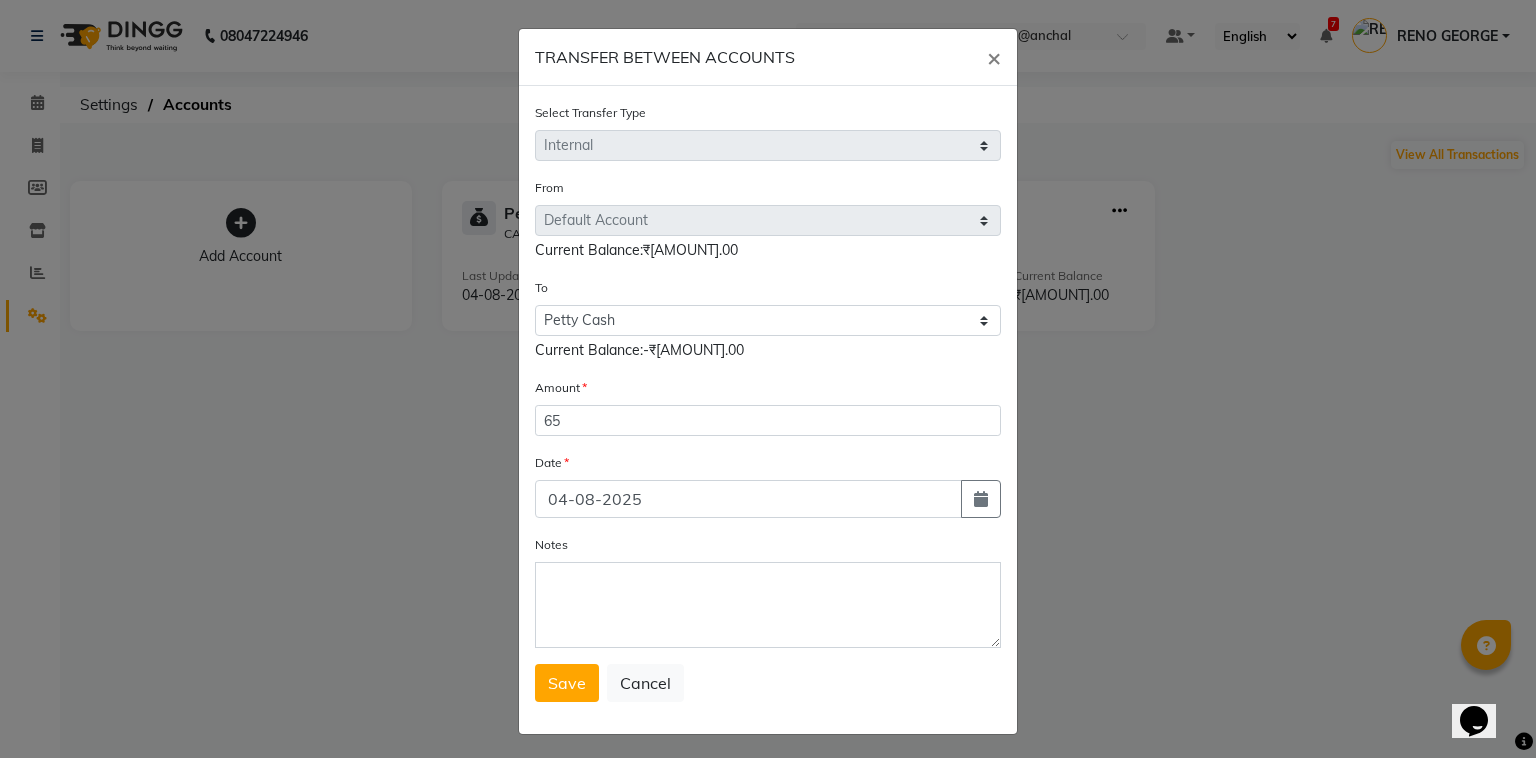 click 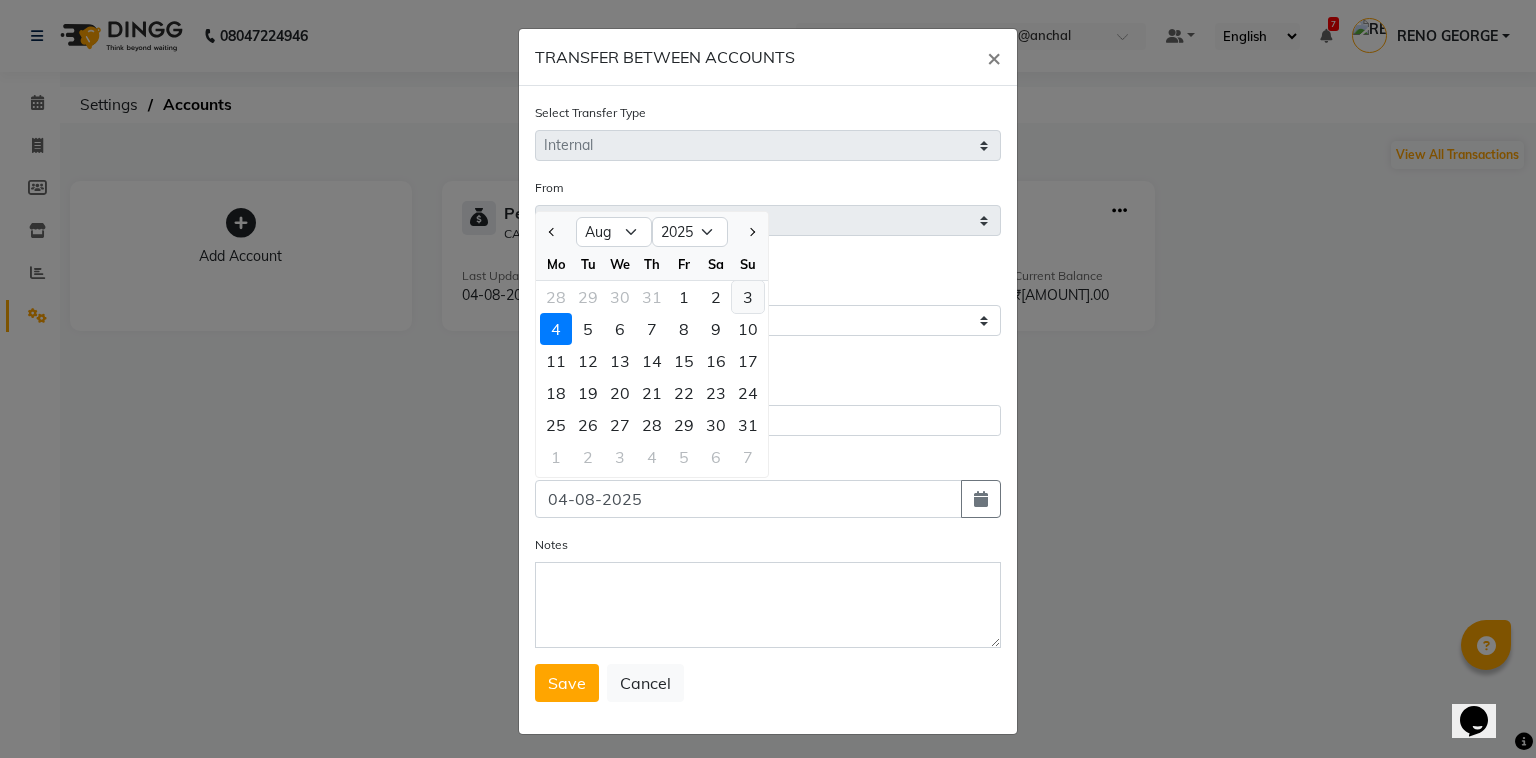 click on "3" 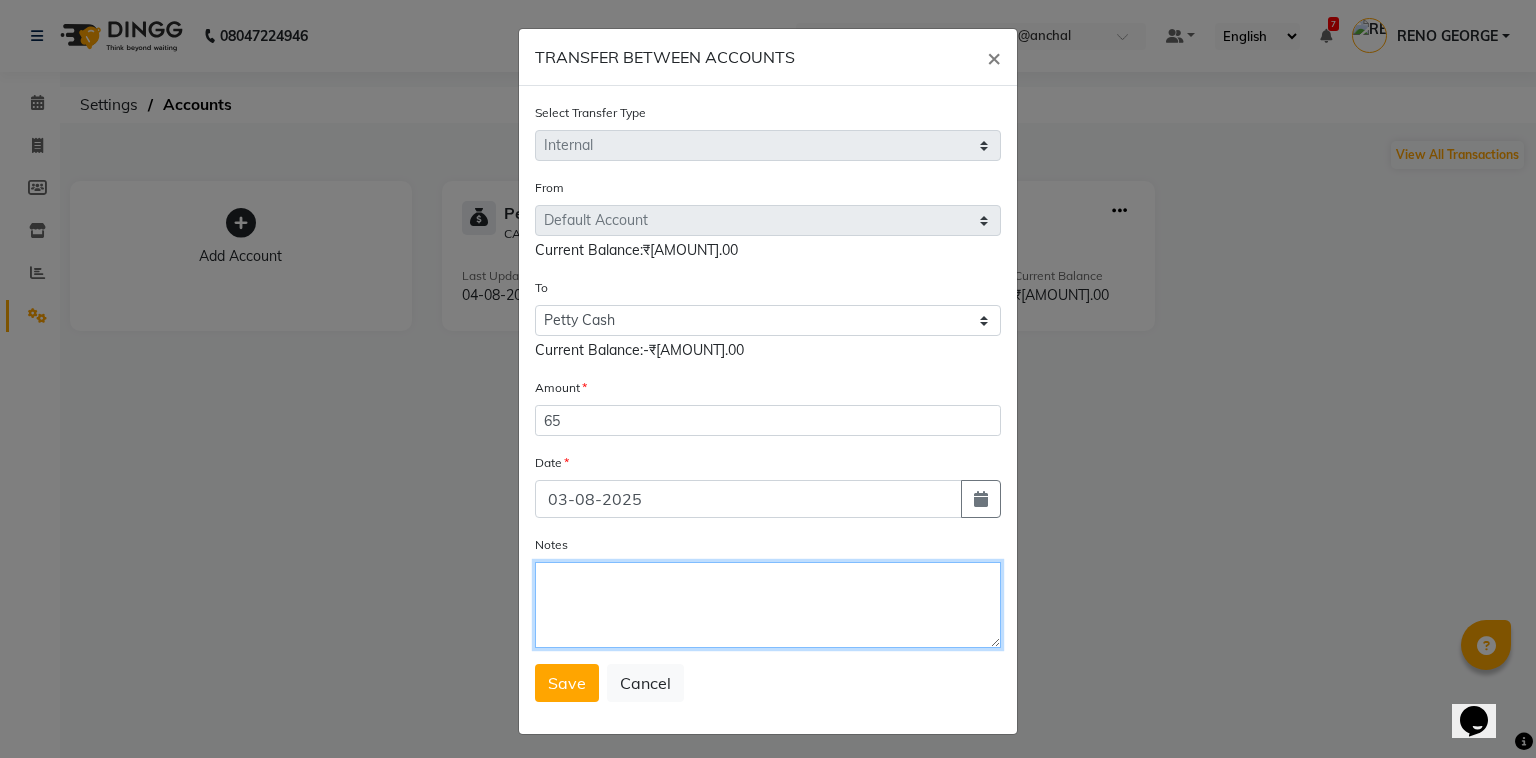click on "Notes" at bounding box center [768, 605] 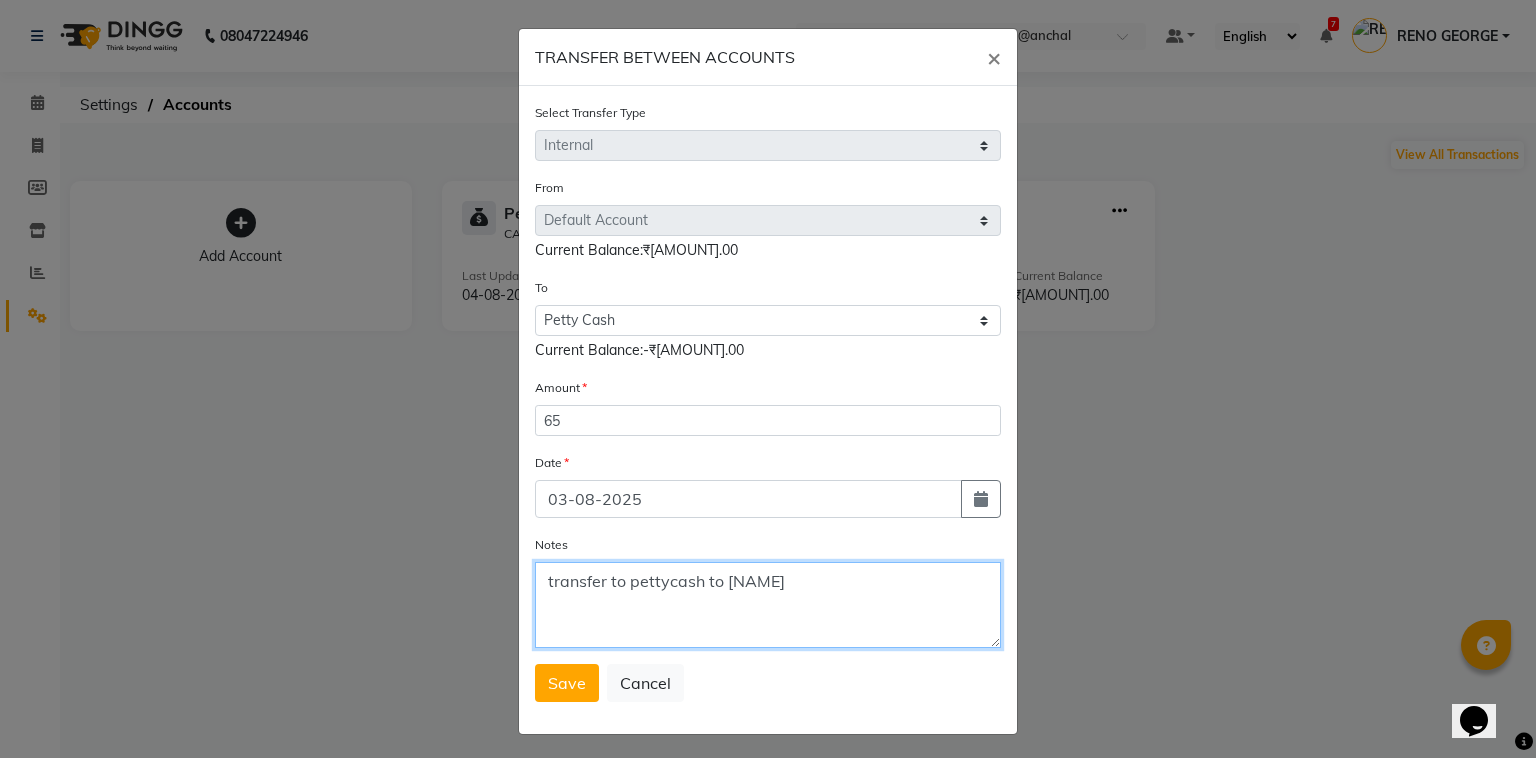 click on "transfer to pettycash to [NAME]" at bounding box center [768, 605] 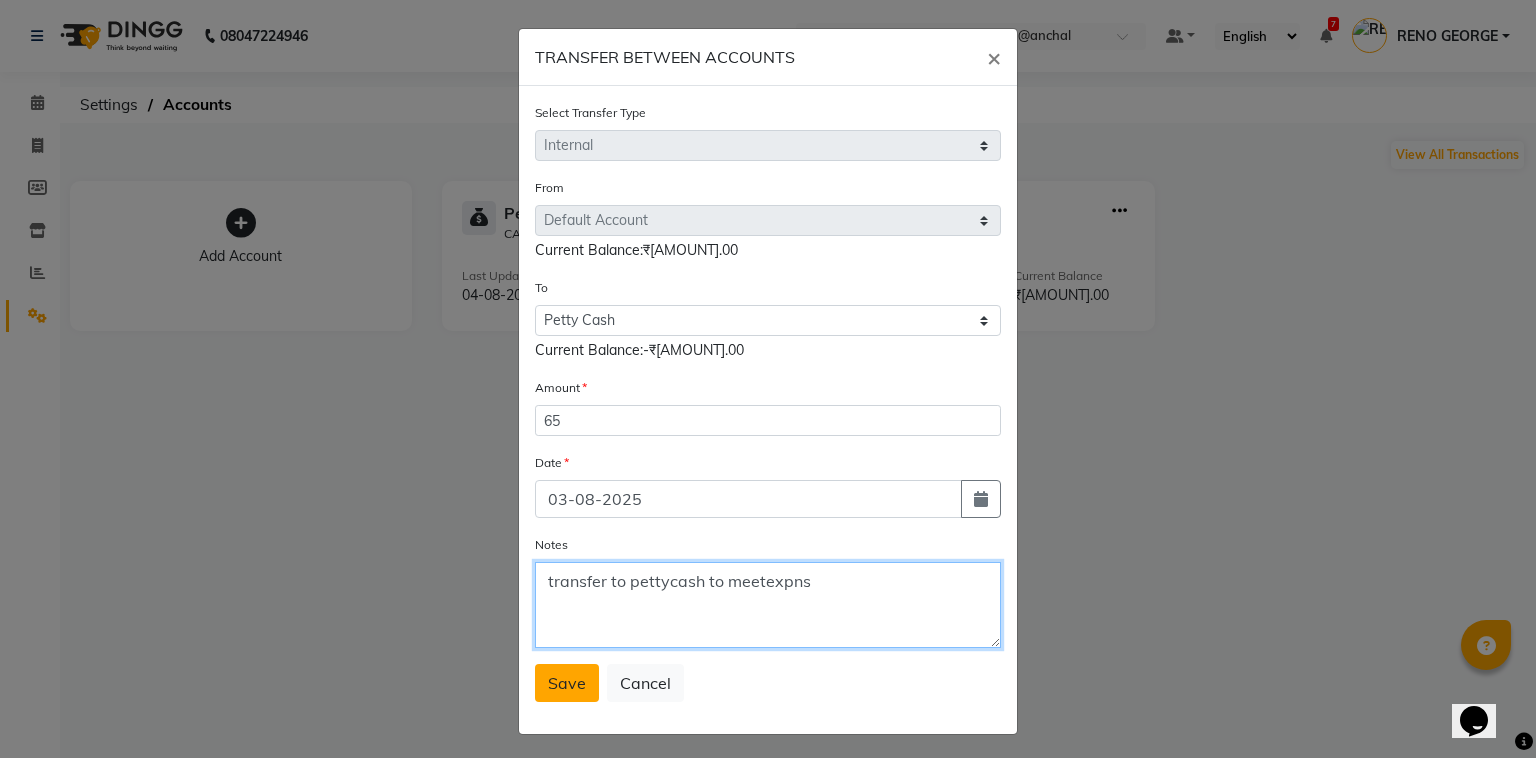 type on "transfer to pettycash to meetexpns" 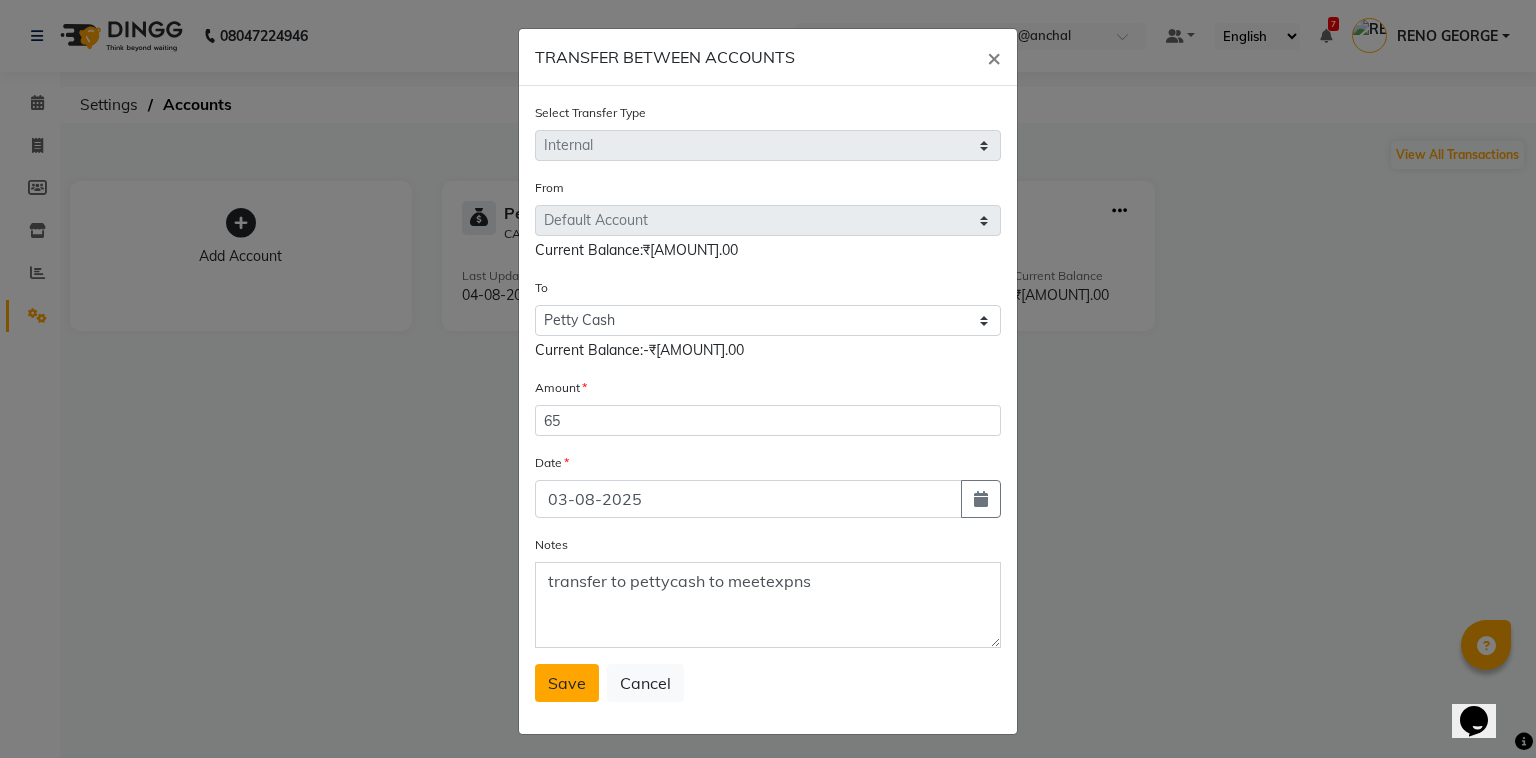 click on "Save" at bounding box center [567, 683] 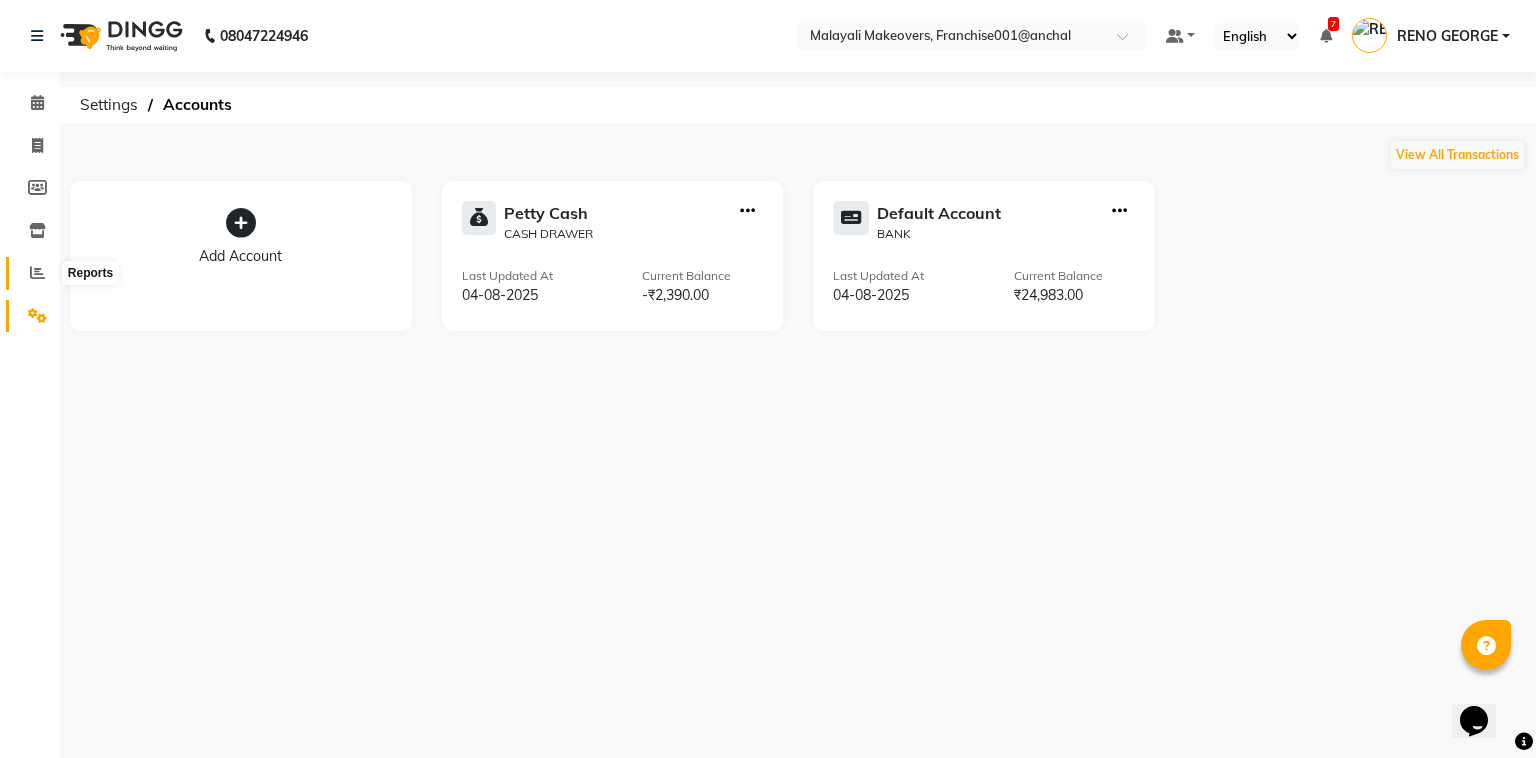 click 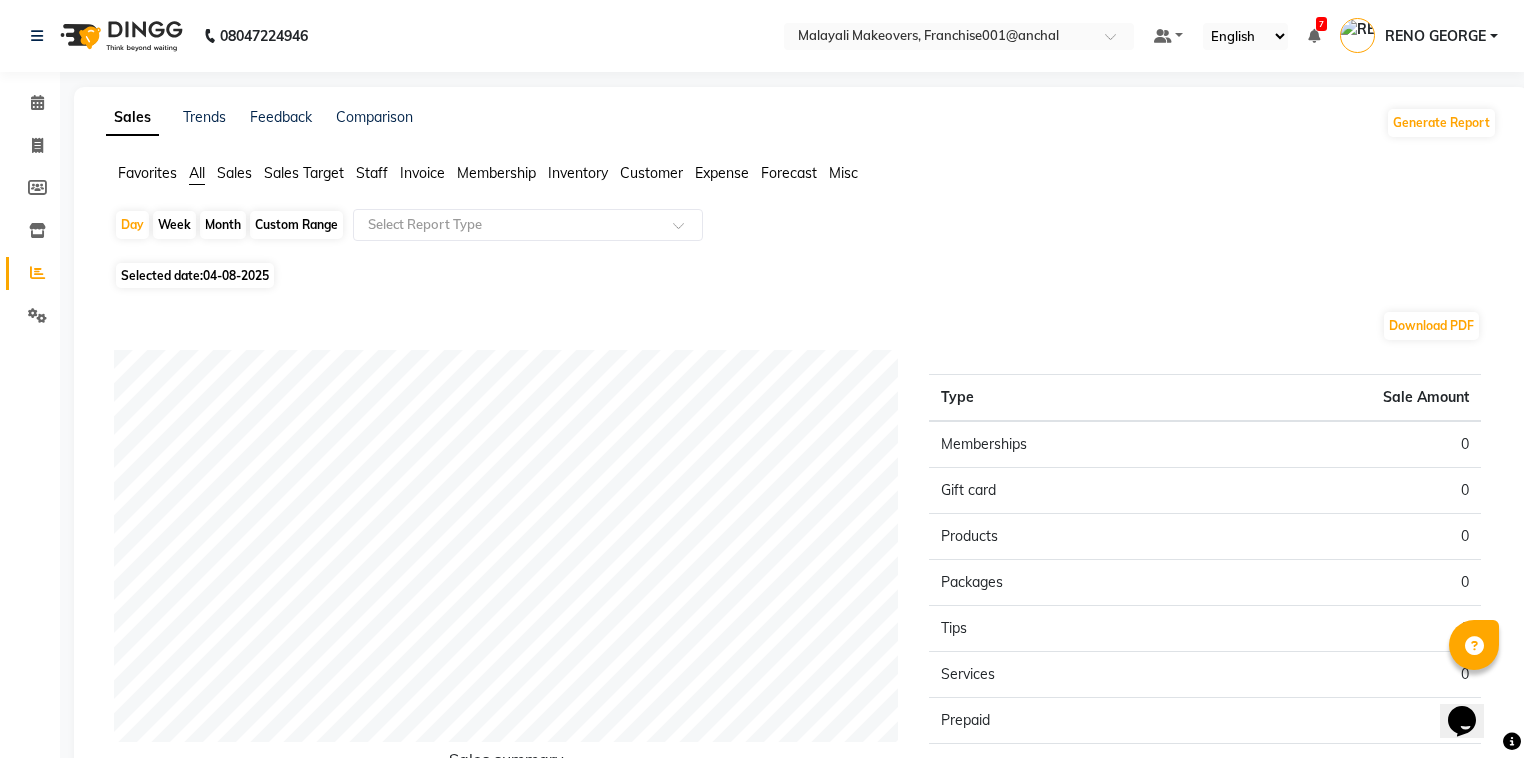 click on "RENO GEORGE" at bounding box center (1435, 36) 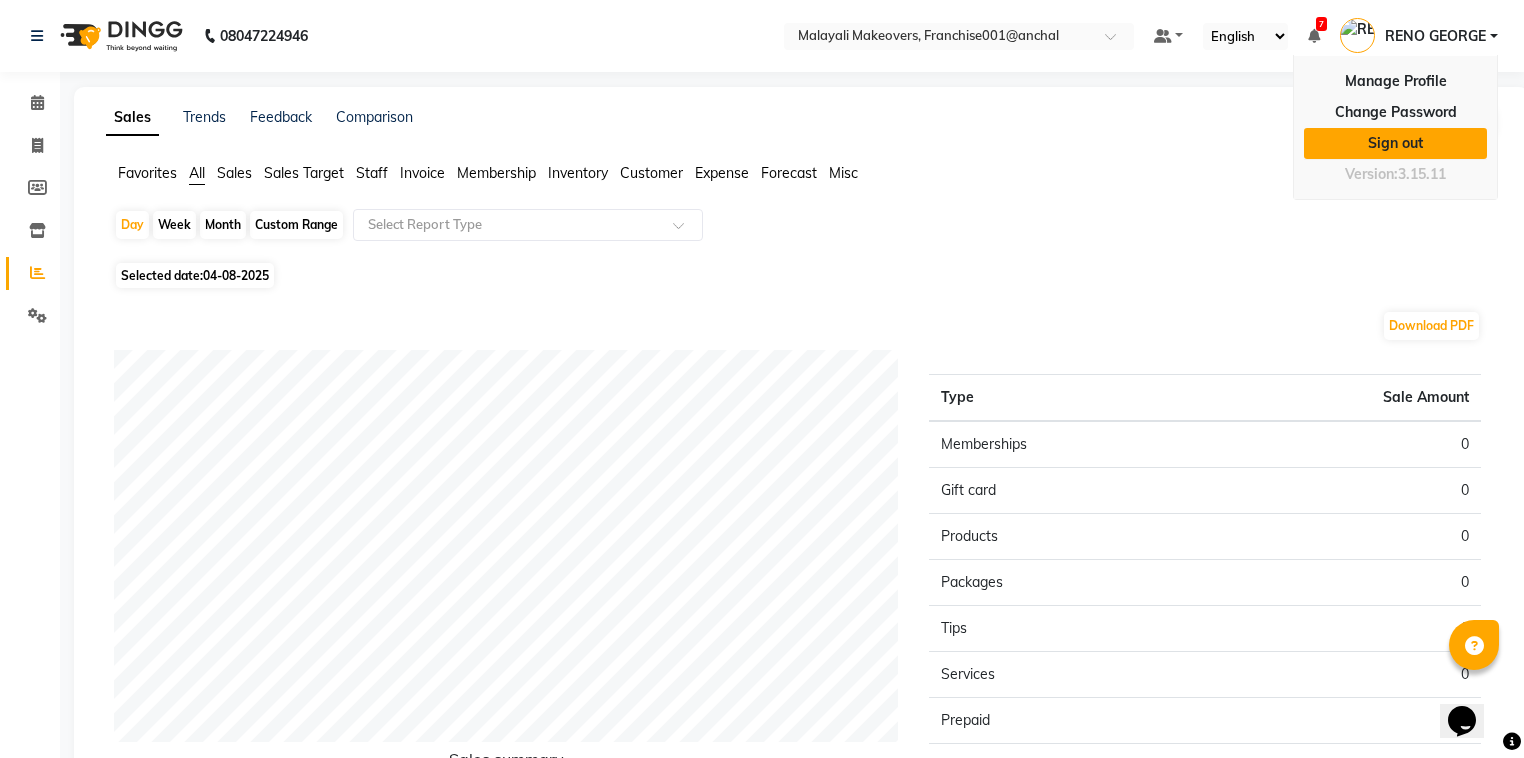 click on "Sign out" at bounding box center (1395, 143) 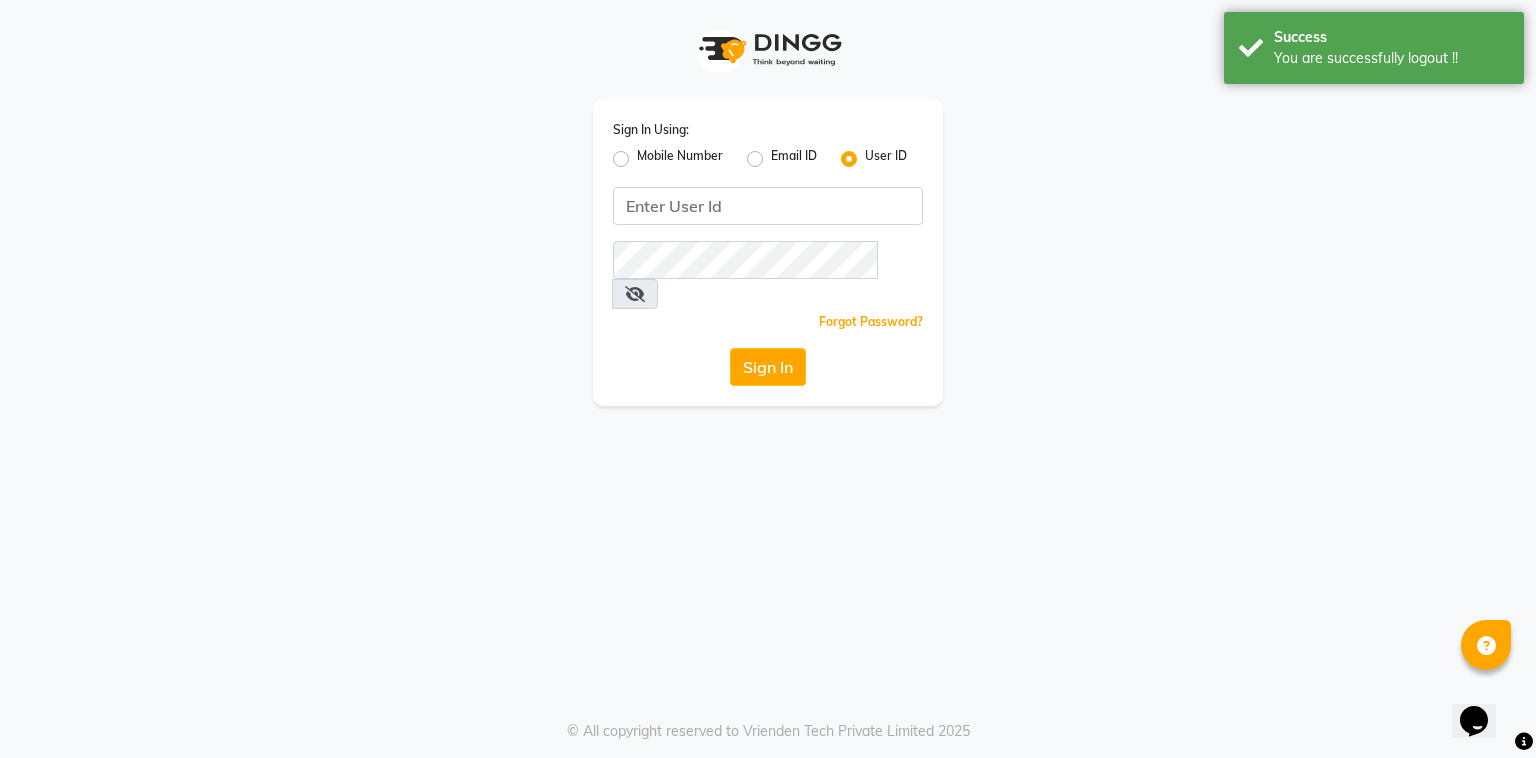 click on "Mobile Number" 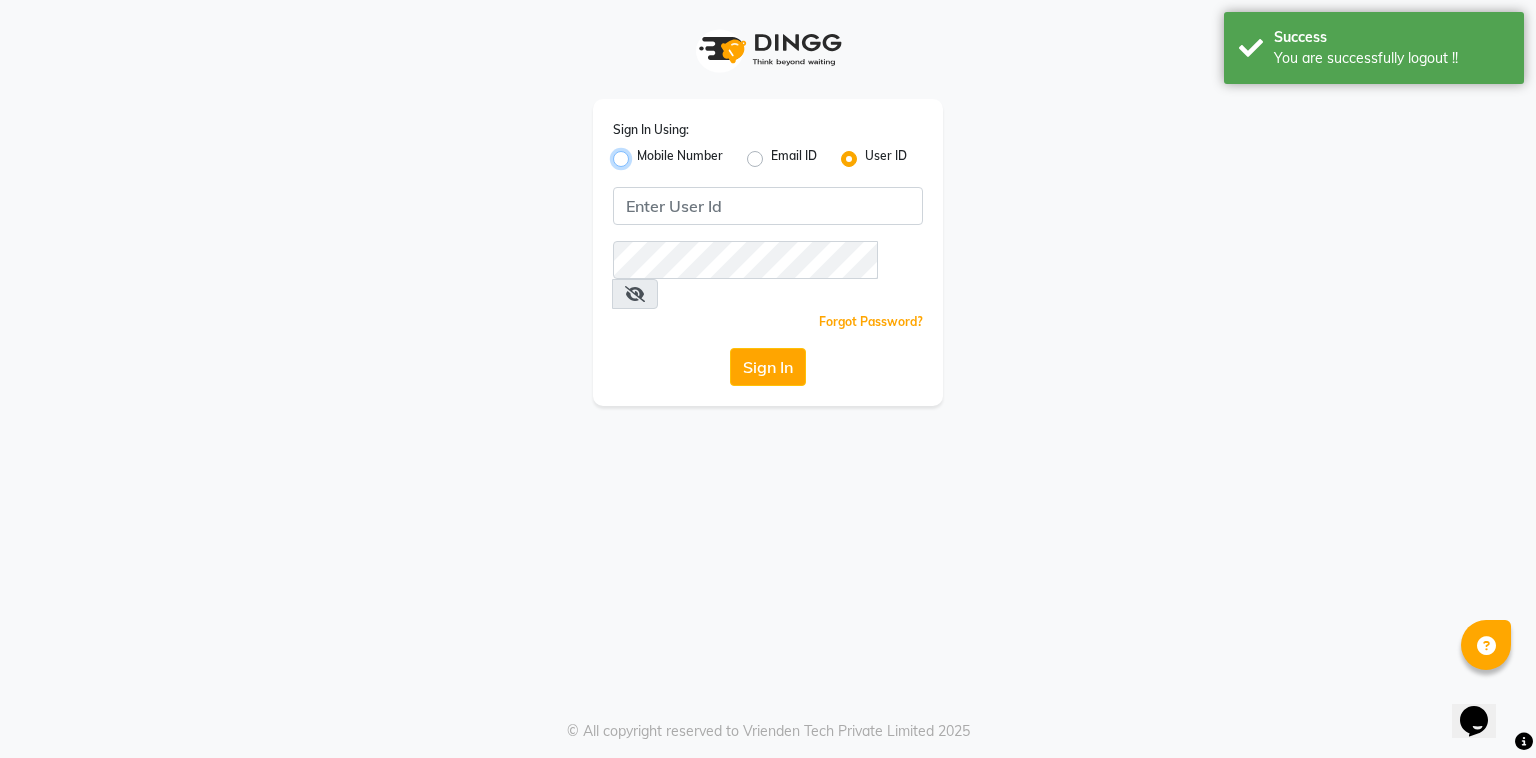 click on "Mobile Number" at bounding box center [643, 153] 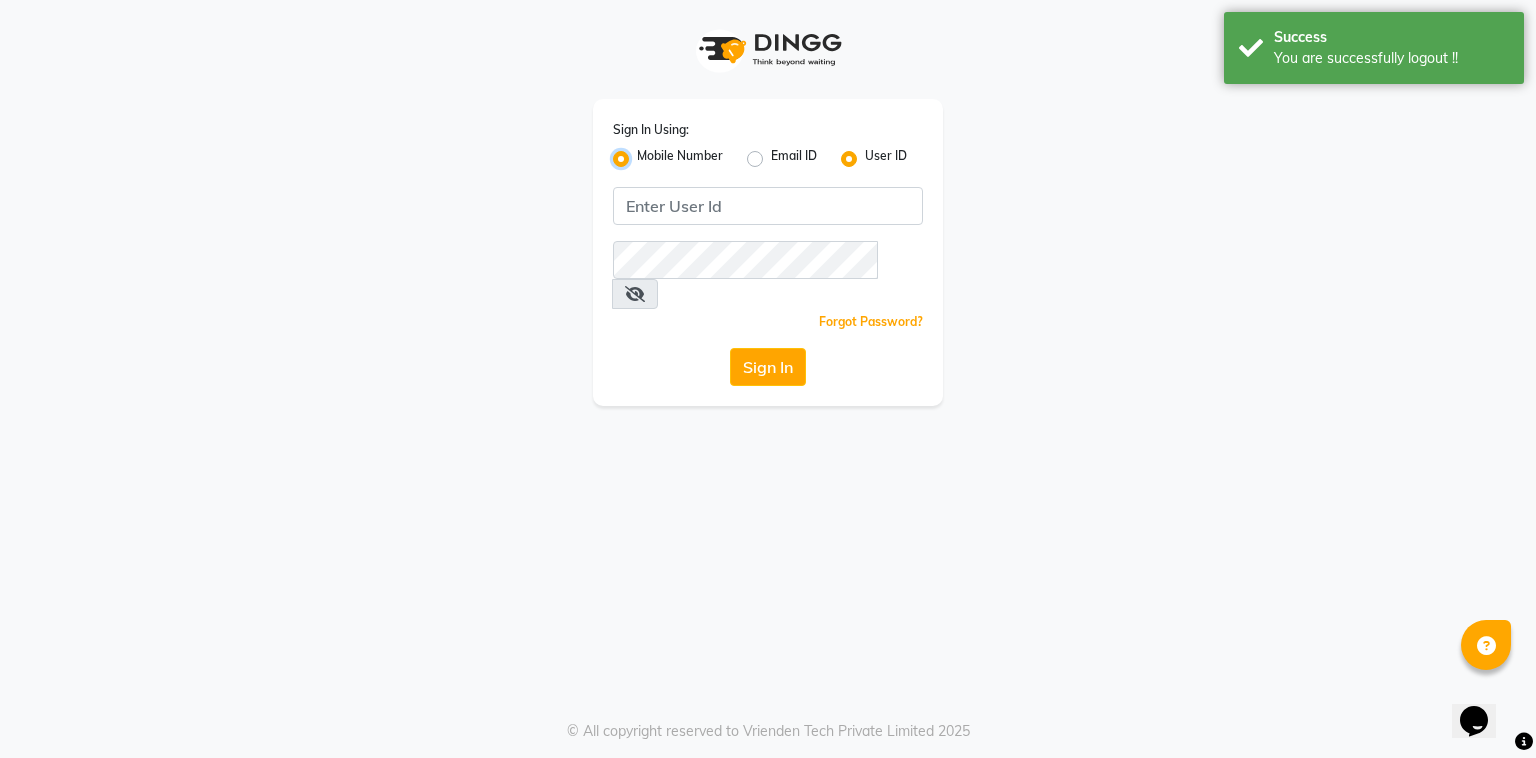 radio on "false" 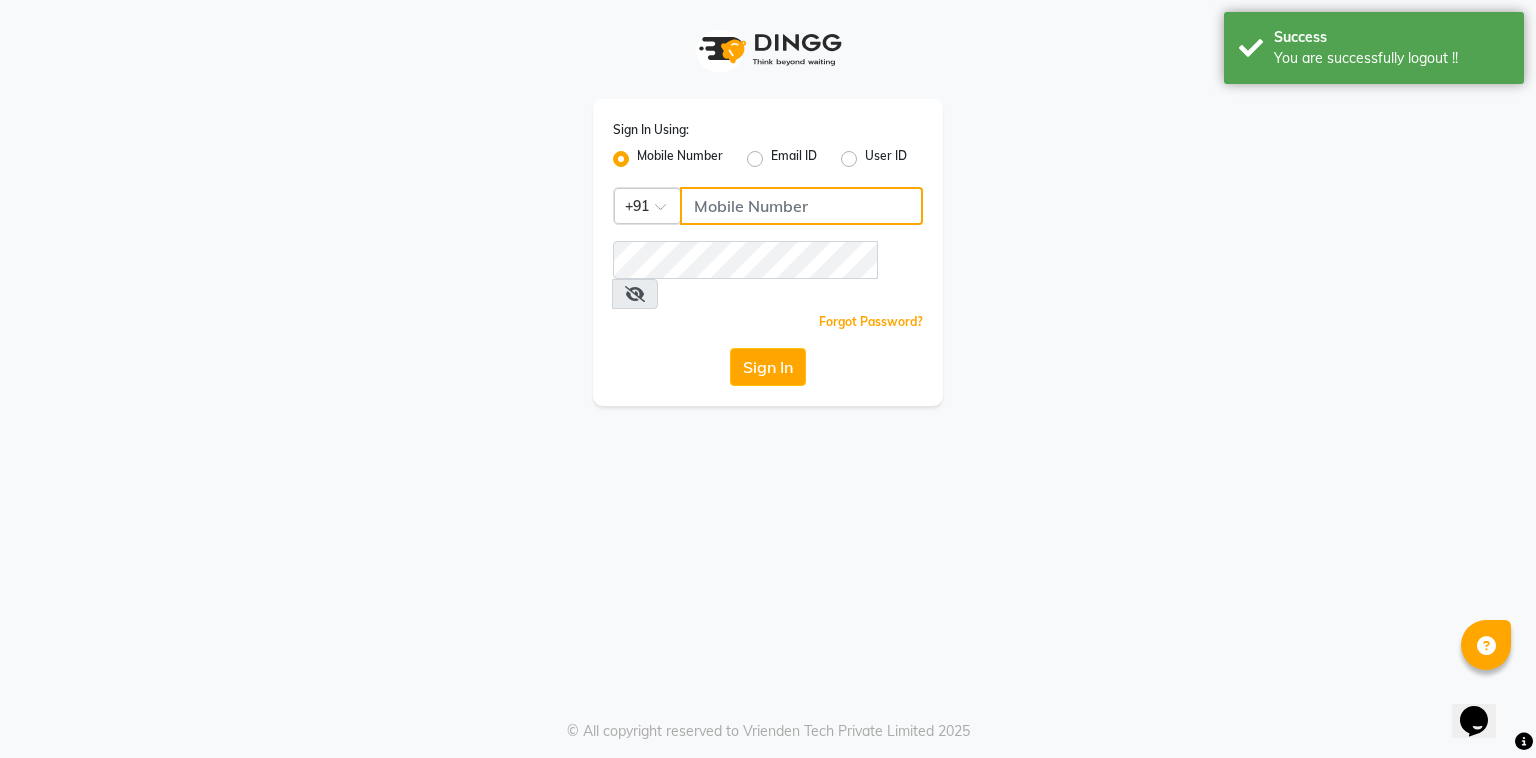 click 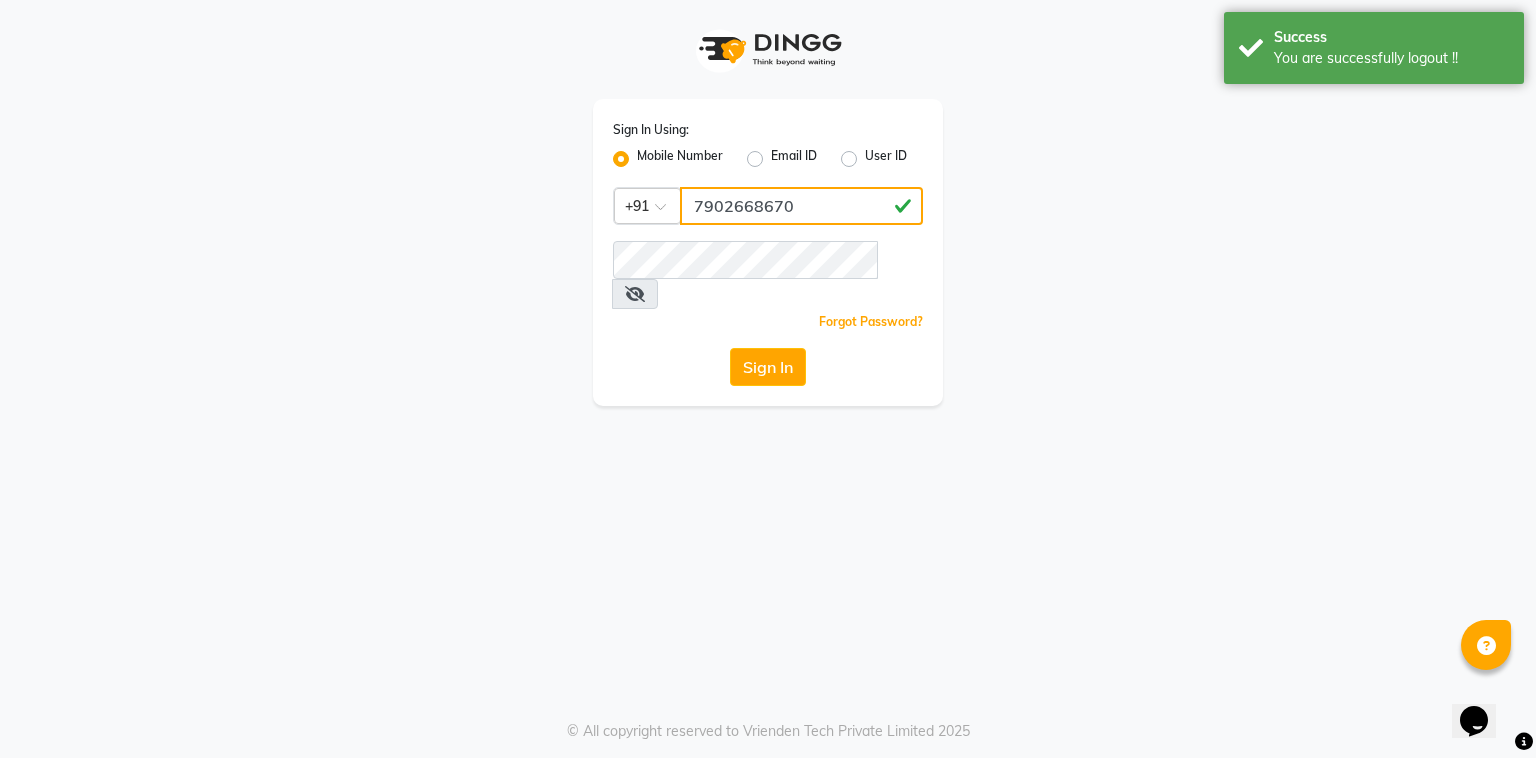 type on "7902668670" 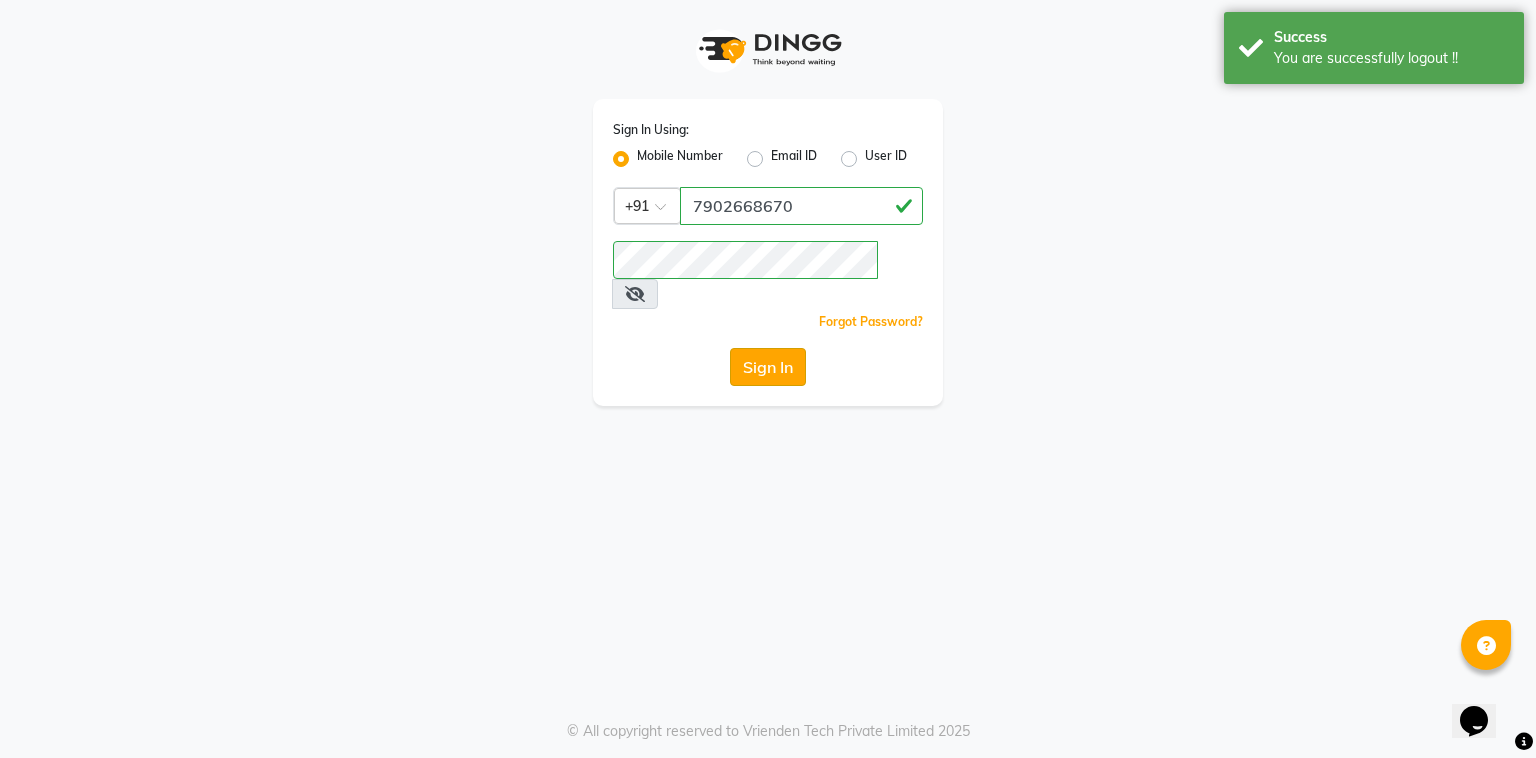 click on "Sign In" 